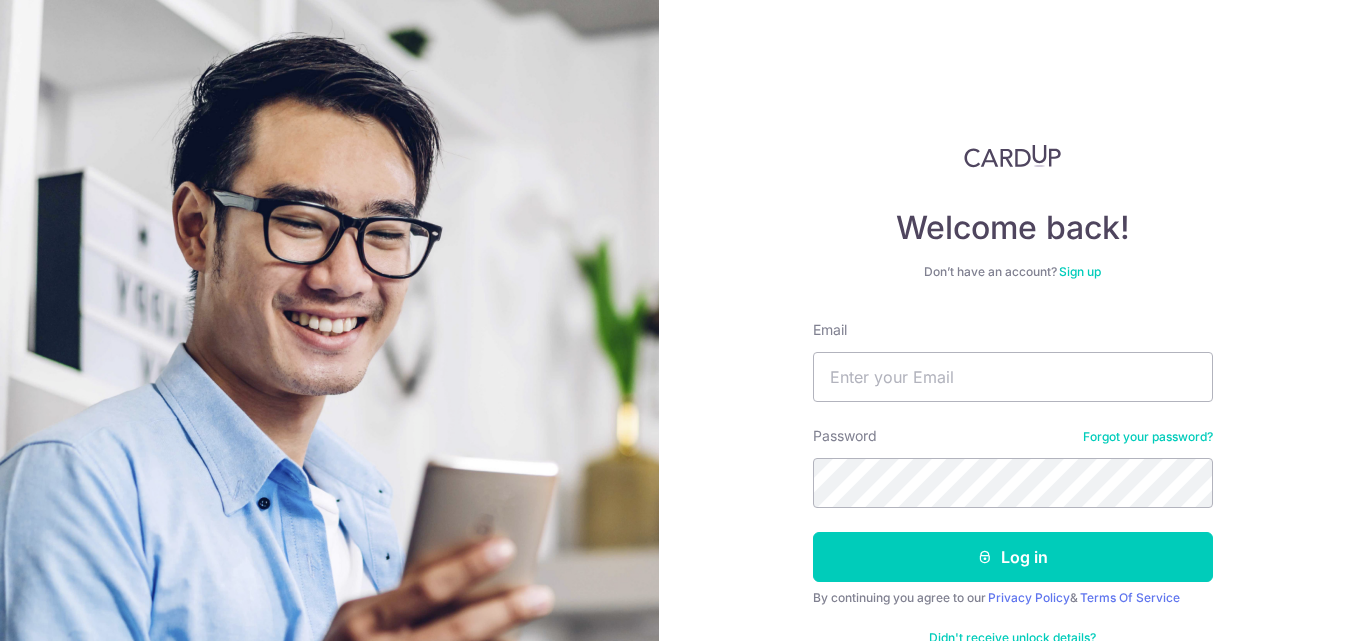 scroll, scrollTop: 0, scrollLeft: 0, axis: both 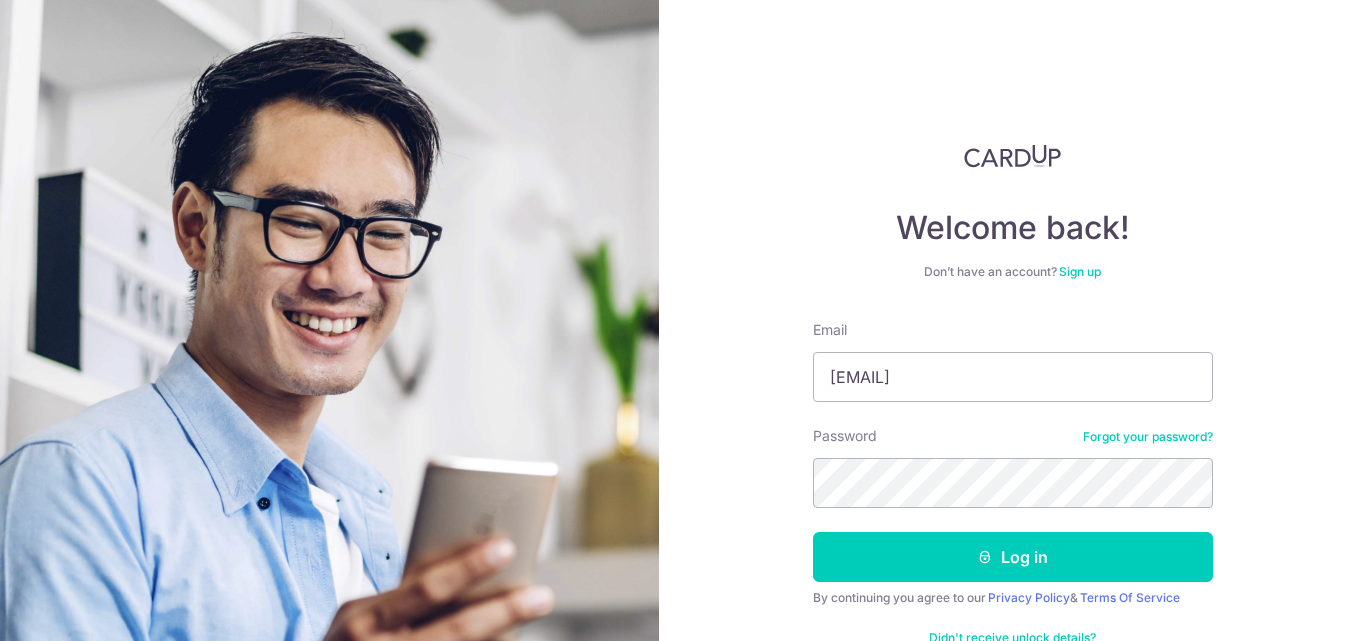 type on "hinchiu99@gmail.com" 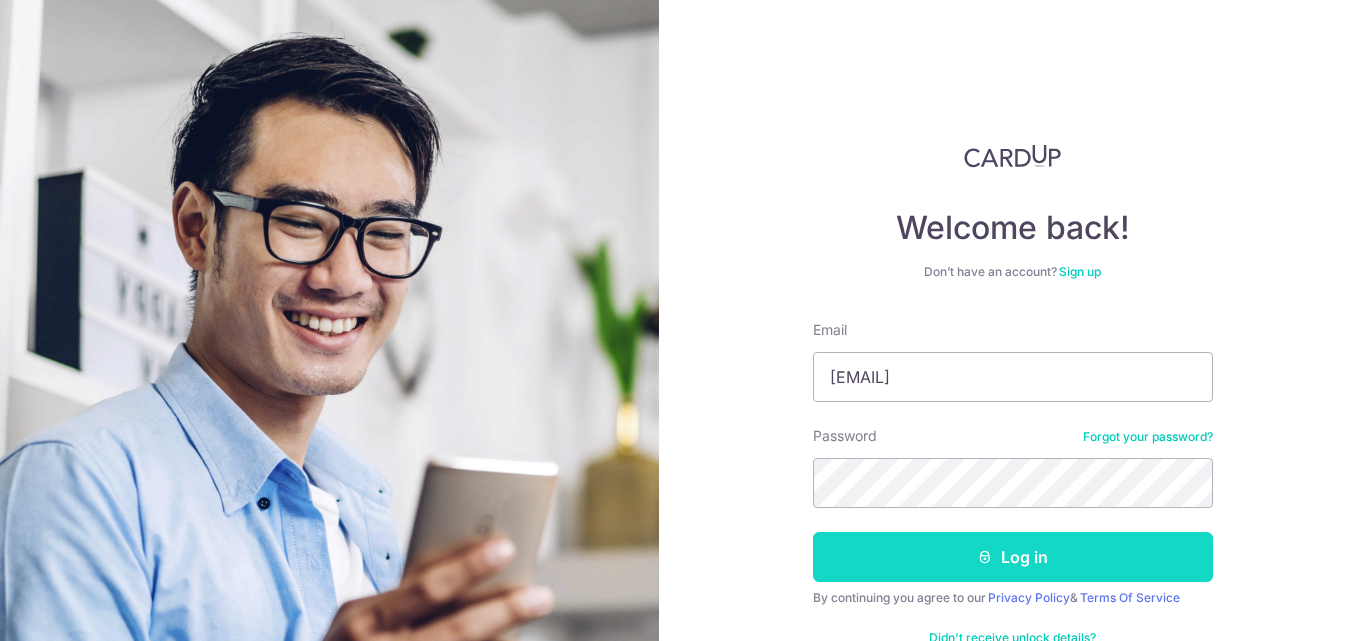 click on "Log in" at bounding box center (1013, 557) 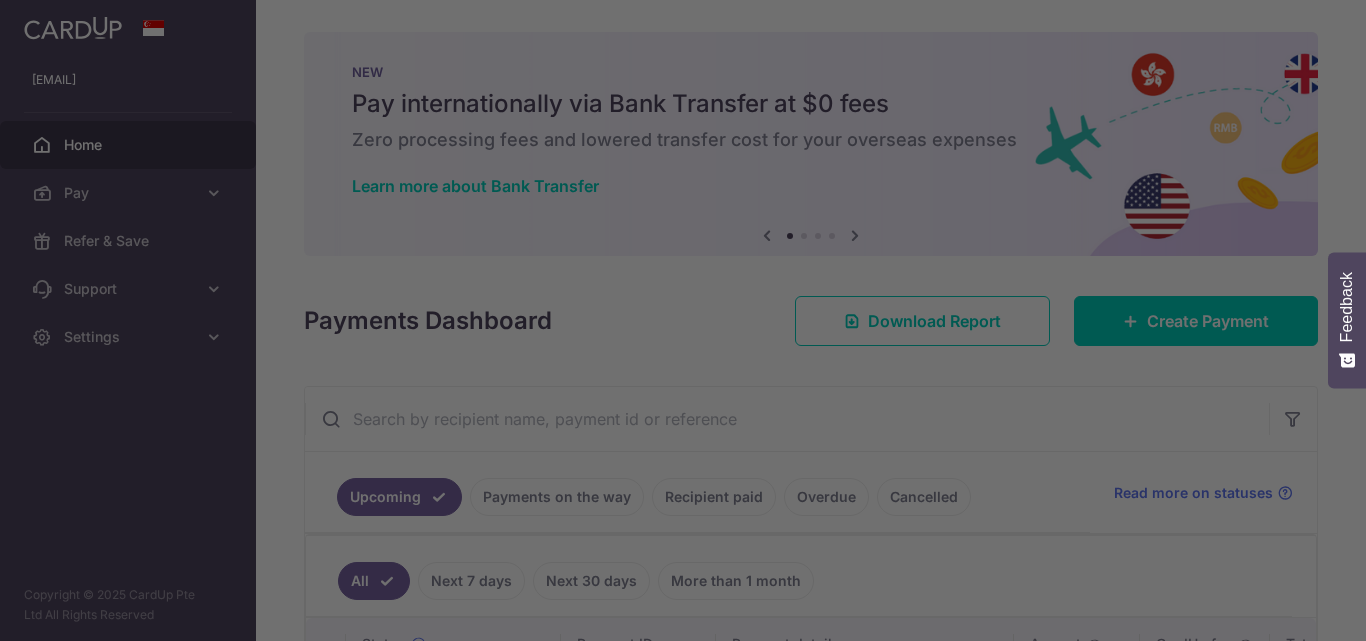 scroll, scrollTop: 0, scrollLeft: 0, axis: both 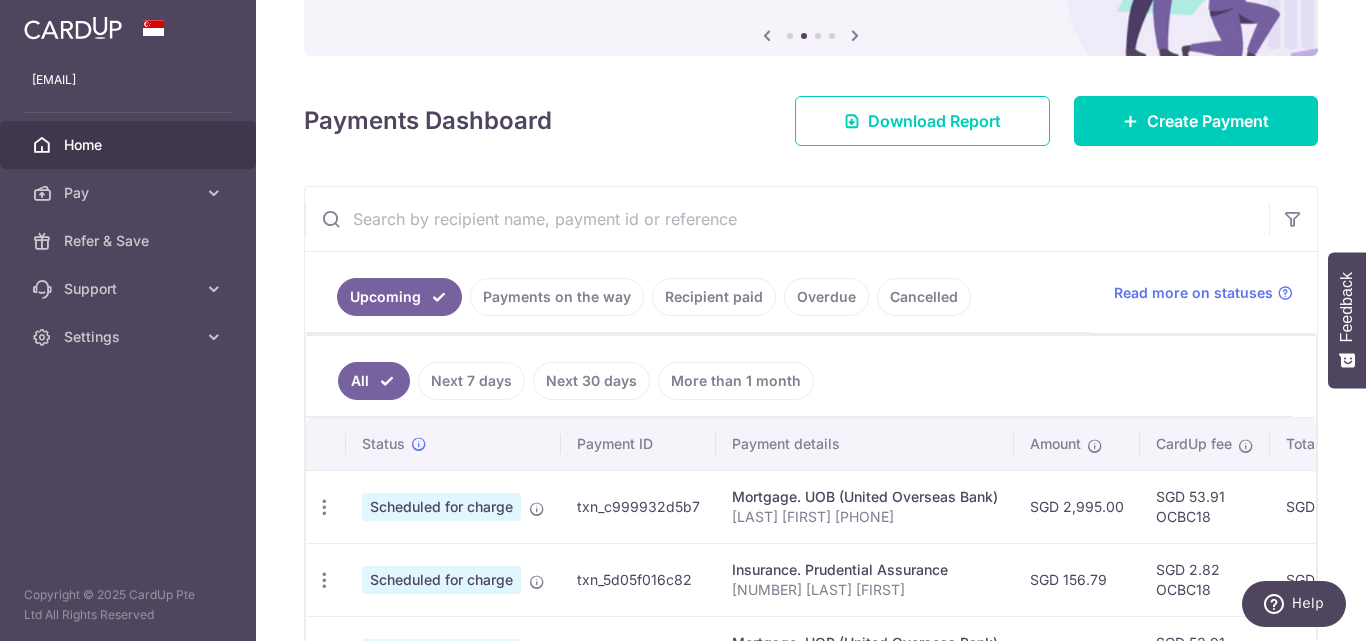 click on "Recipient paid" at bounding box center (714, 297) 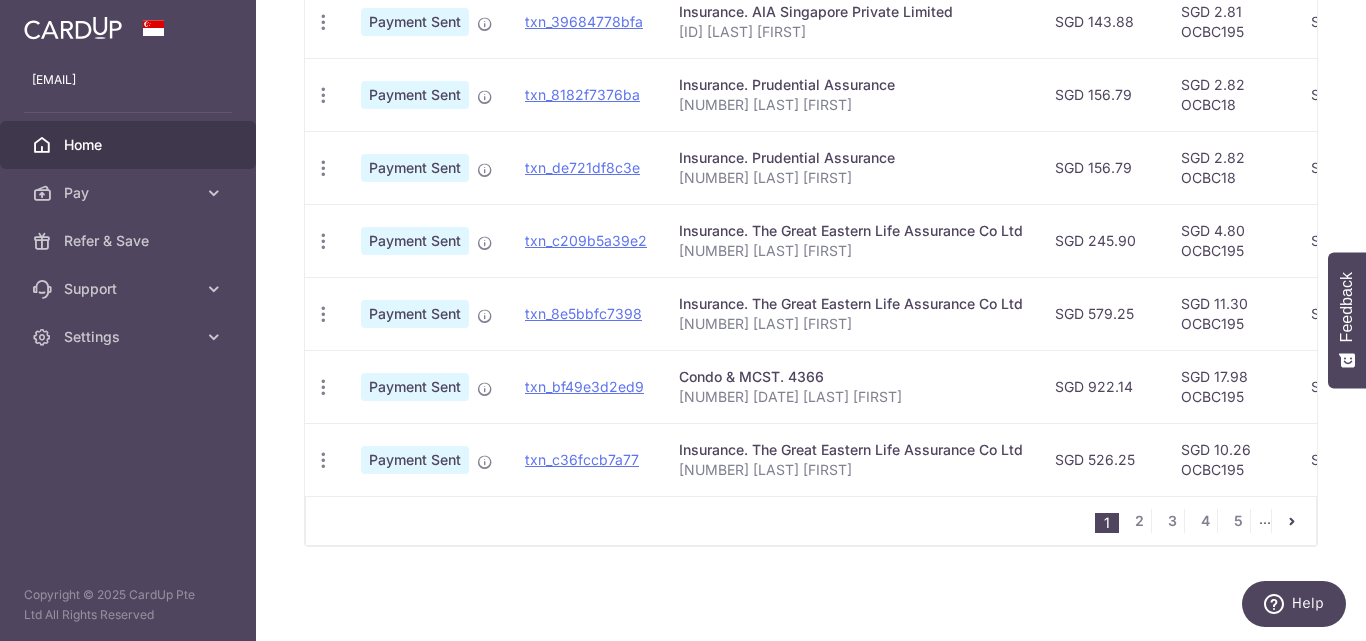 scroll, scrollTop: 830, scrollLeft: 0, axis: vertical 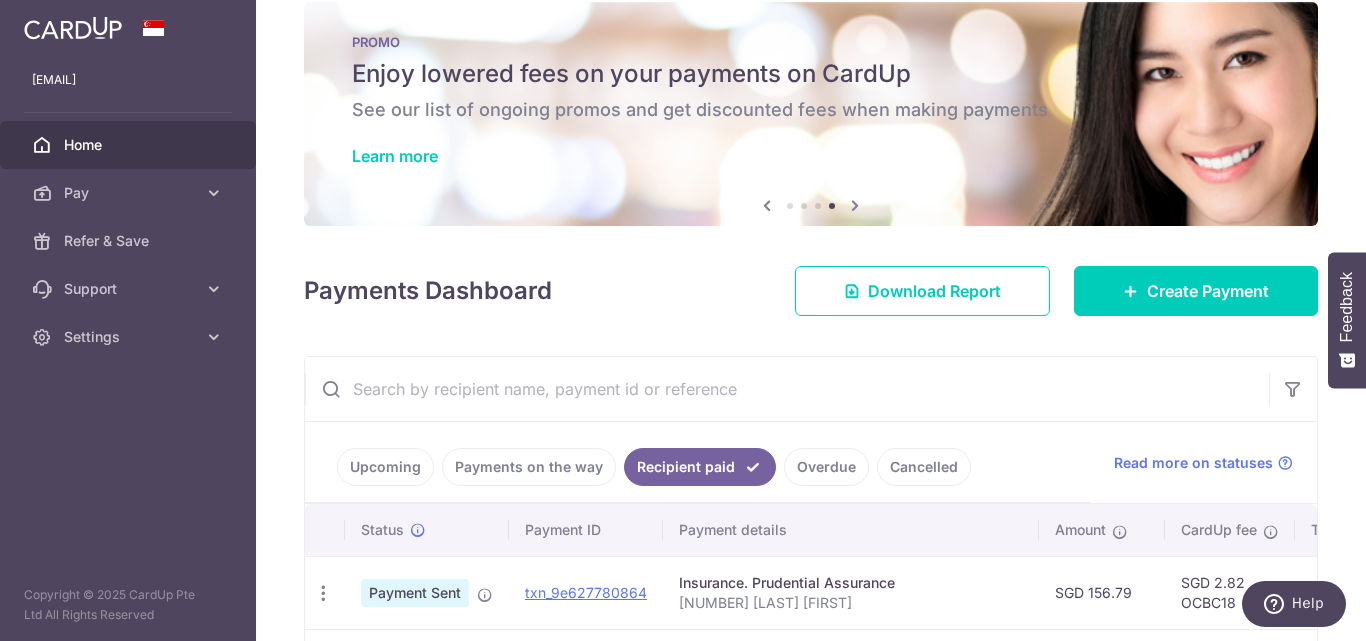click at bounding box center (787, 389) 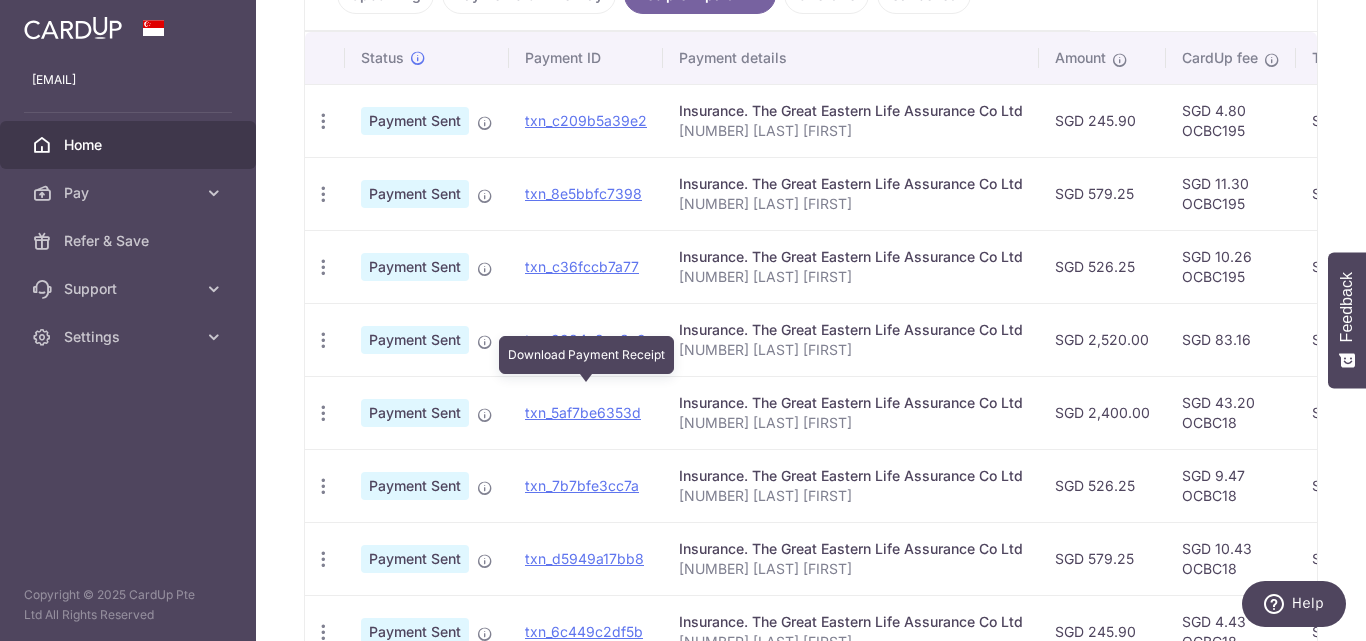 scroll, scrollTop: 630, scrollLeft: 0, axis: vertical 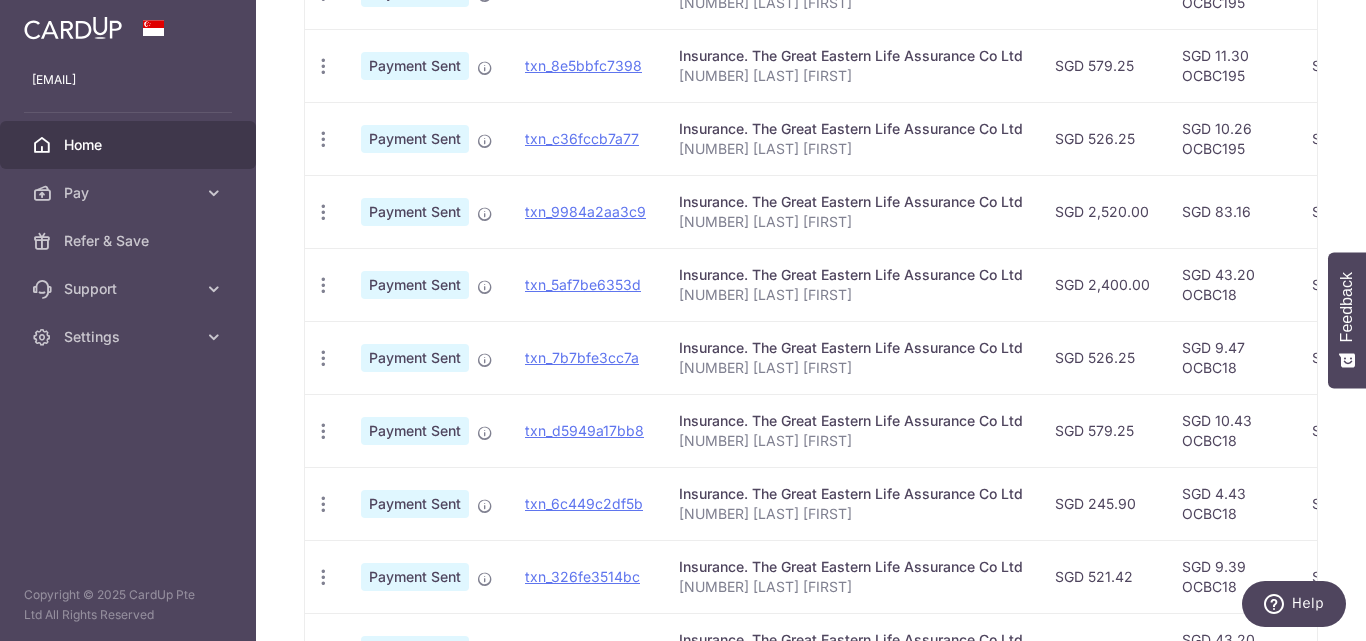 type on "great" 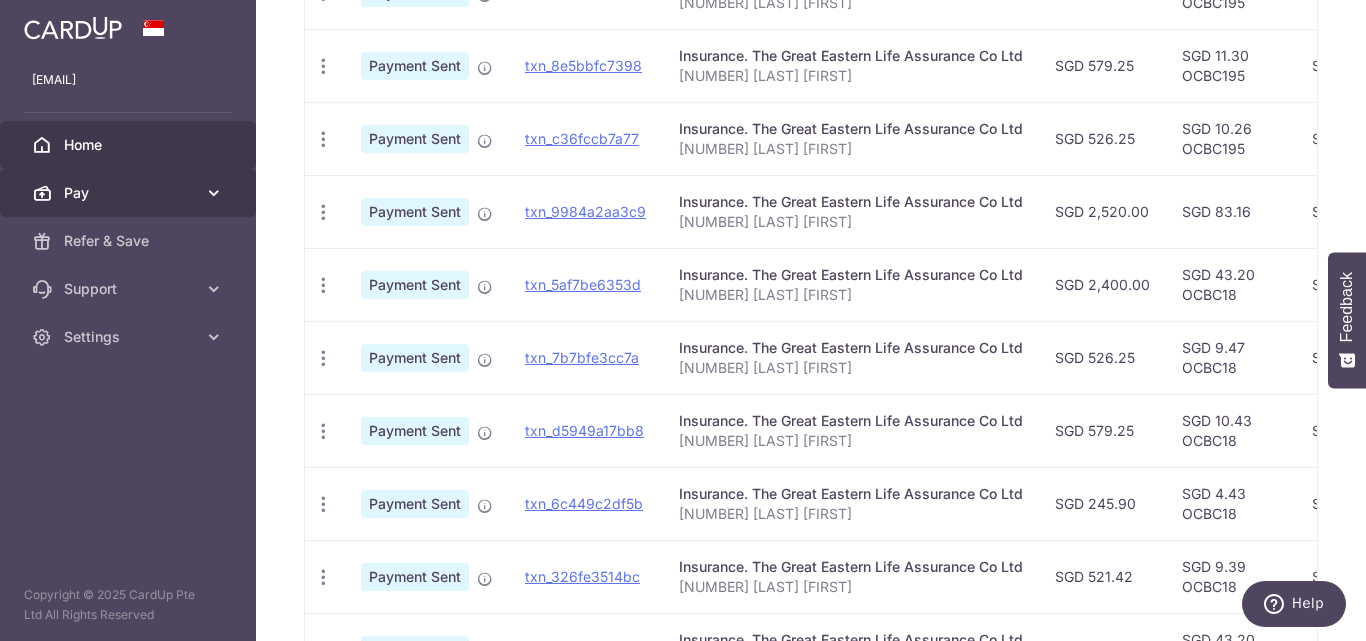 click on "Pay" at bounding box center [128, 193] 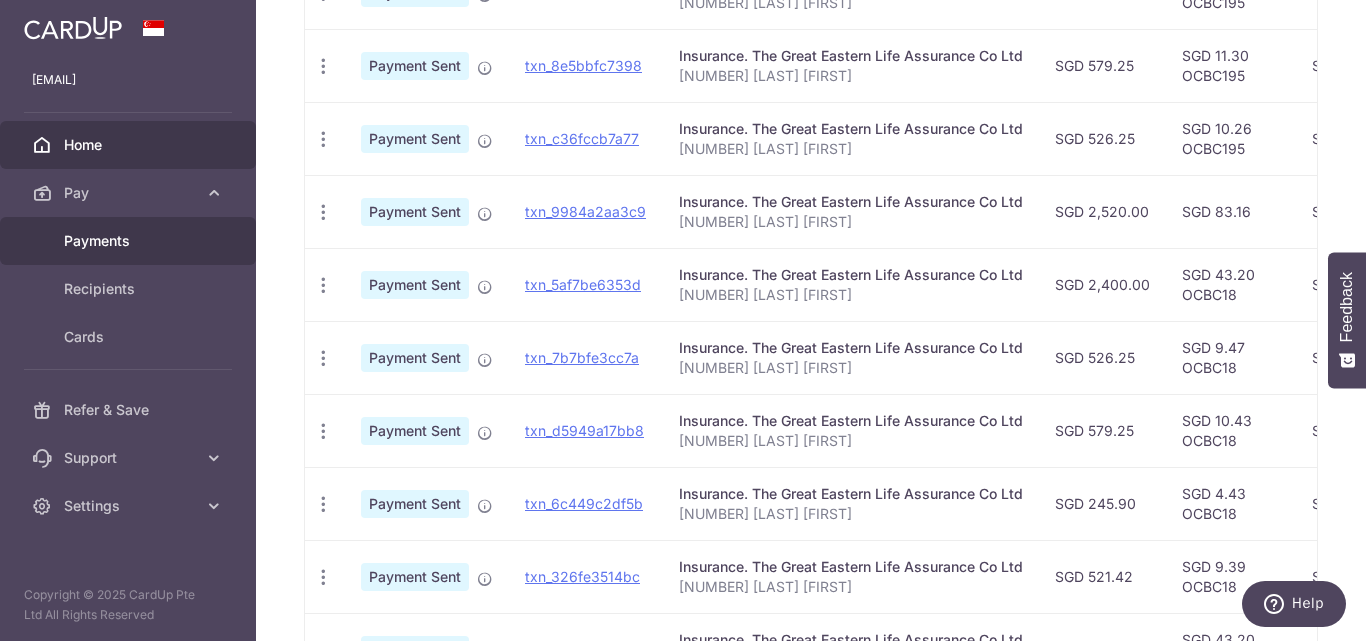 click on "Payments" at bounding box center [130, 241] 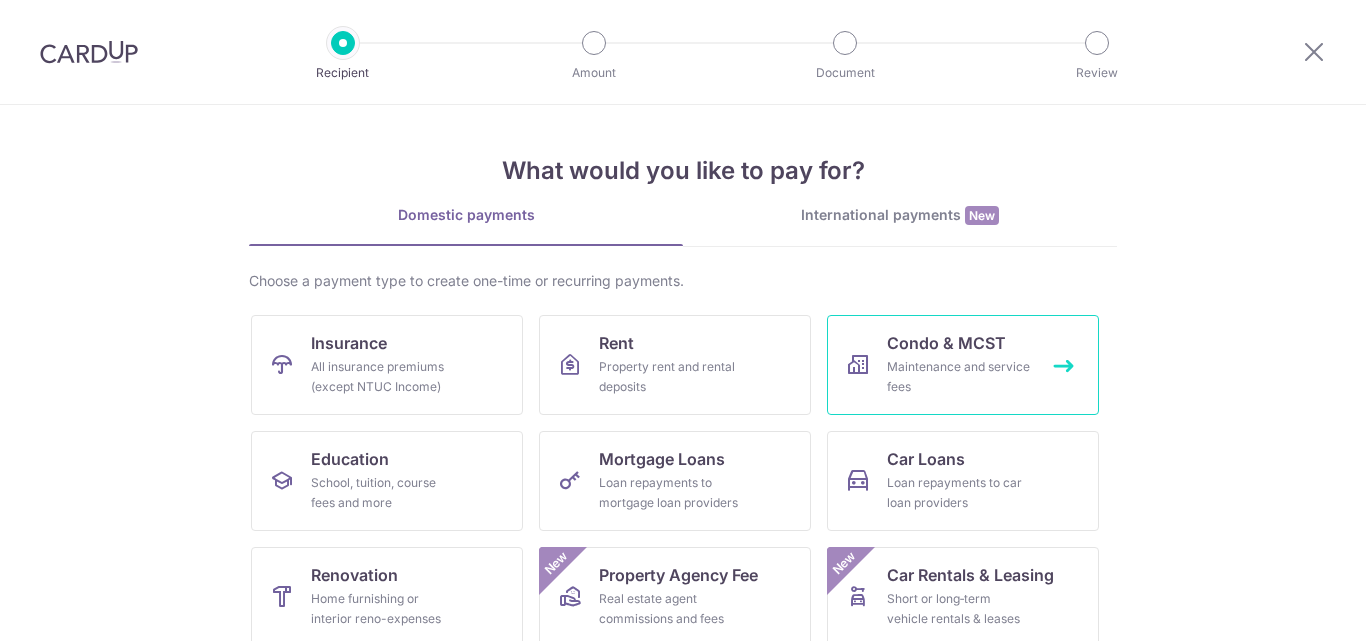 scroll, scrollTop: 0, scrollLeft: 0, axis: both 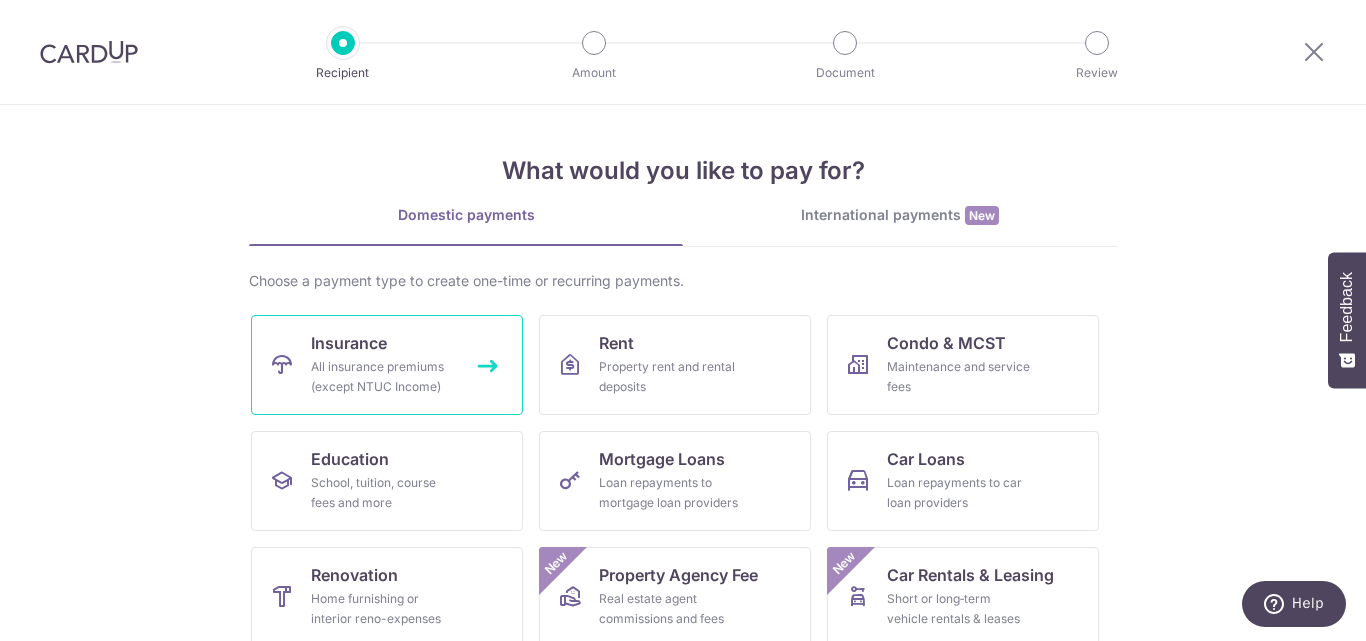 click on "All insurance premiums (except NTUC Income)" at bounding box center (383, 377) 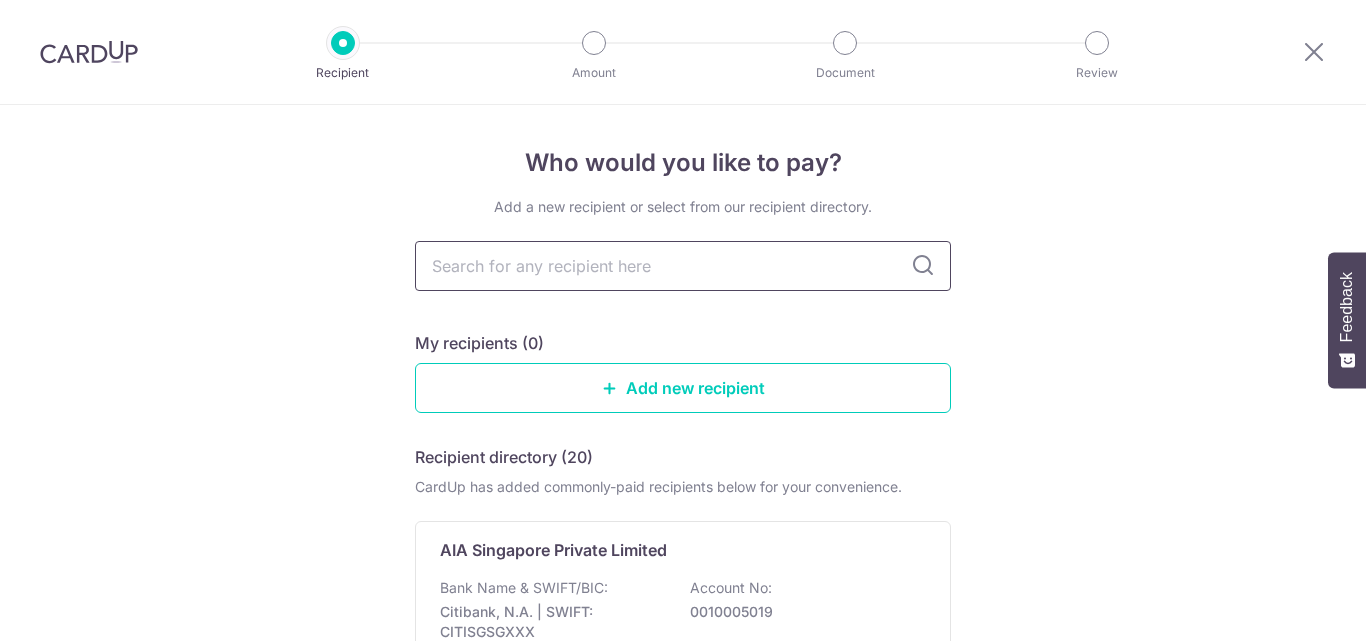 scroll, scrollTop: 0, scrollLeft: 0, axis: both 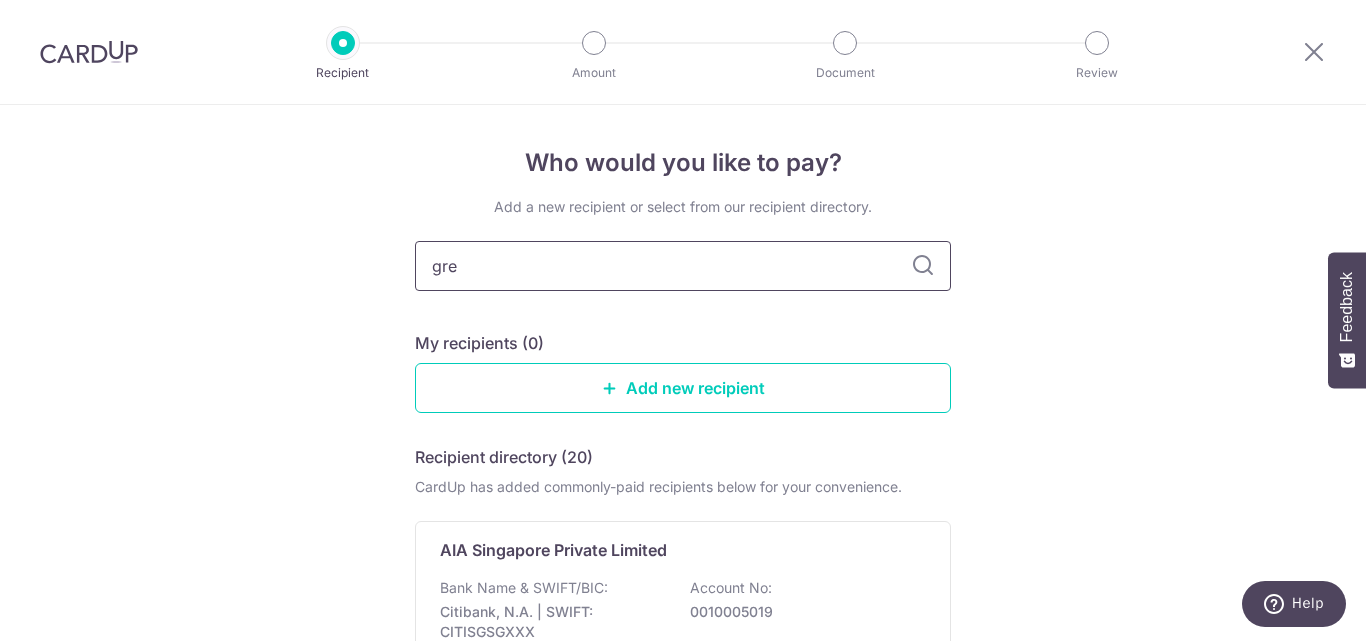 type on "grea" 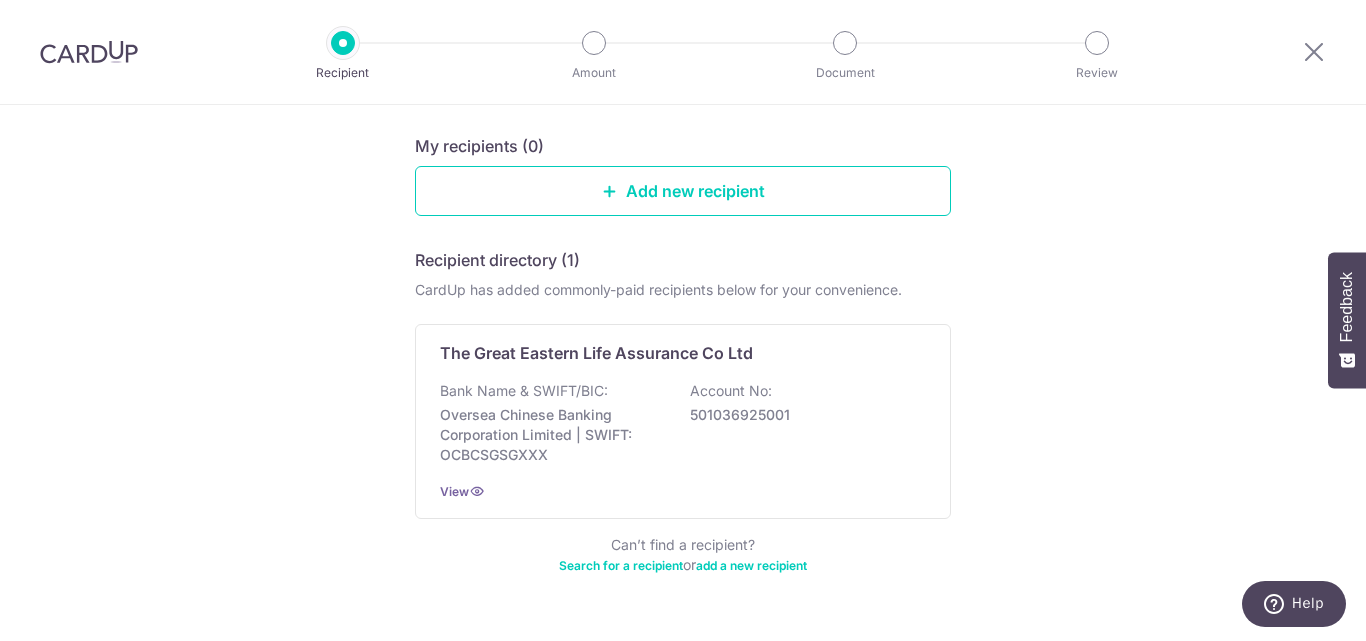 scroll, scrollTop: 249, scrollLeft: 0, axis: vertical 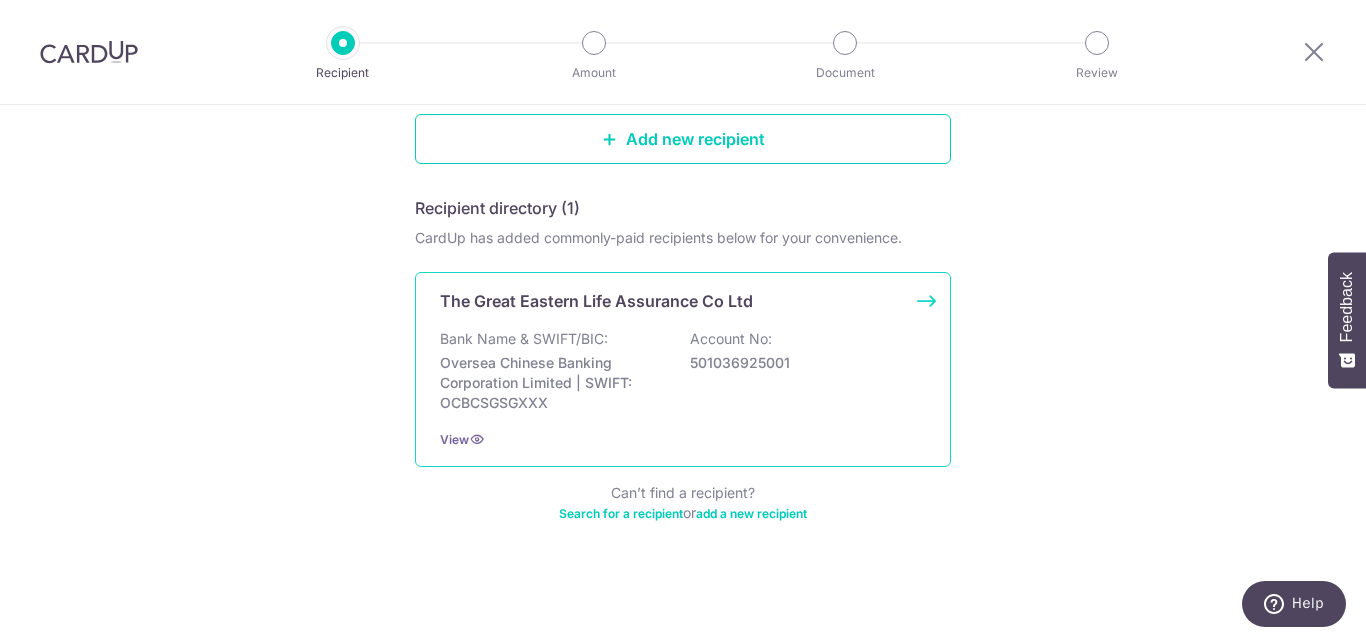 click on "Bank Name & SWIFT/BIC:
Oversea Chinese Banking Corporation Limited | SWIFT: OCBCSGSGXXX
Account No:
501036925001" at bounding box center (683, 371) 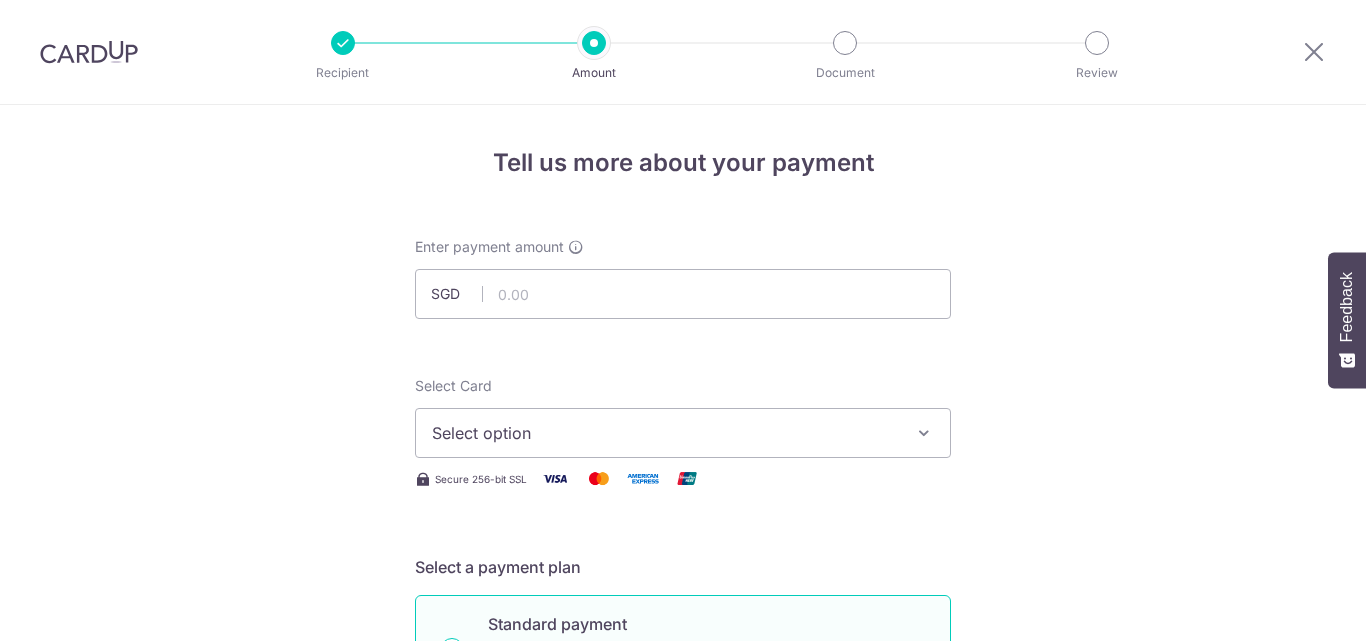 scroll, scrollTop: 0, scrollLeft: 0, axis: both 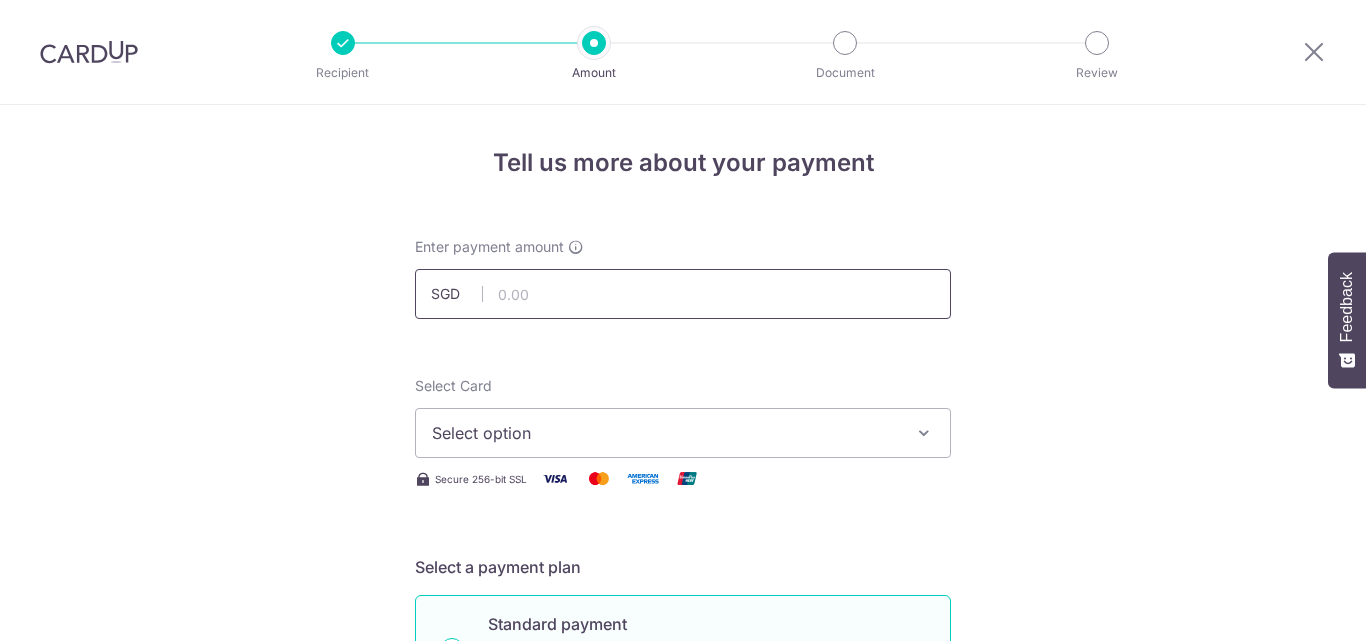 click at bounding box center (683, 294) 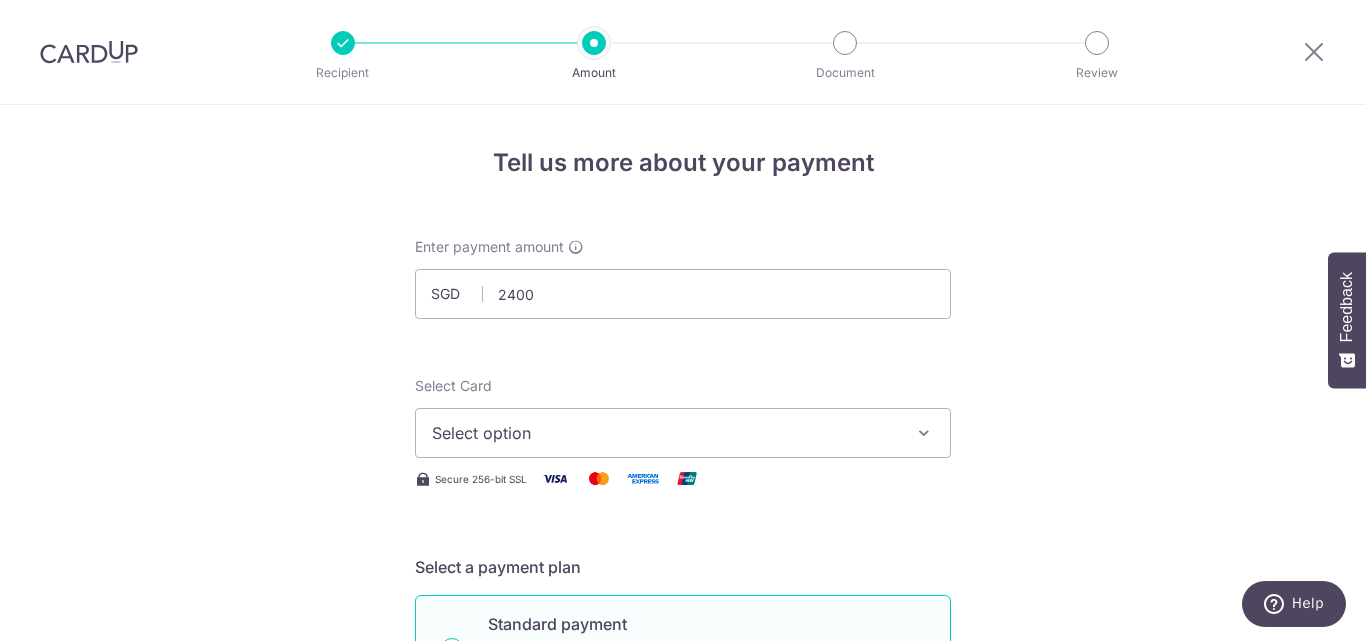 type on "2,400.00" 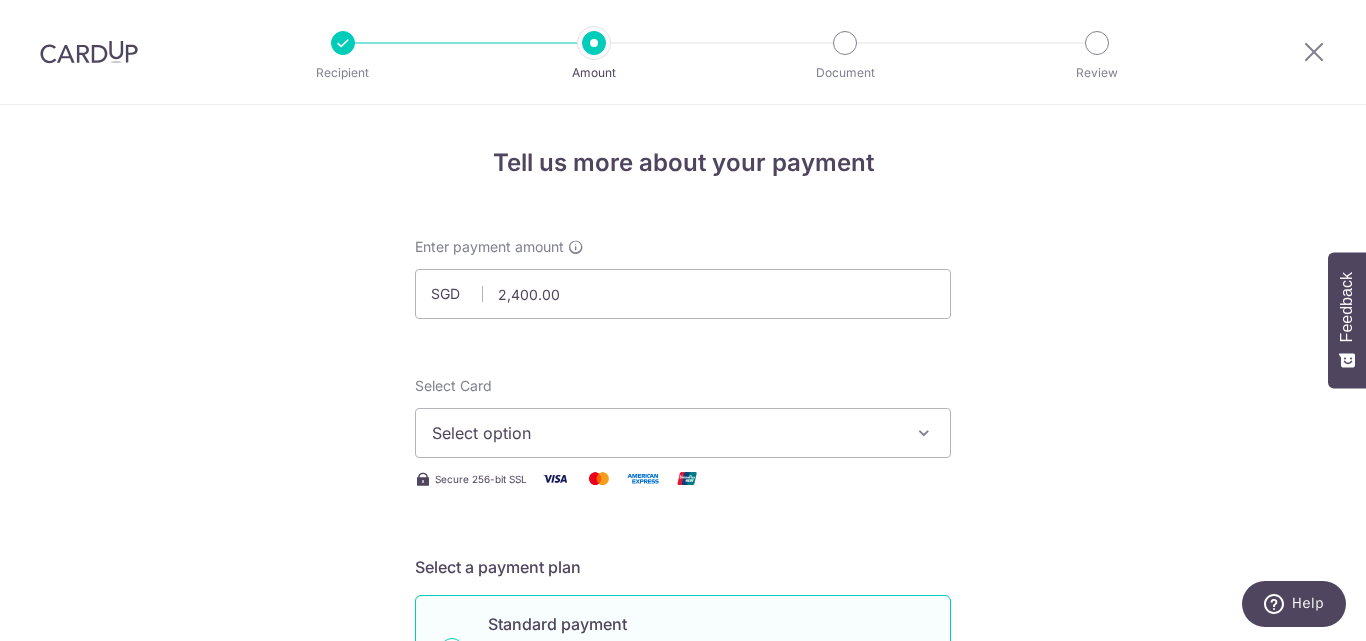 type 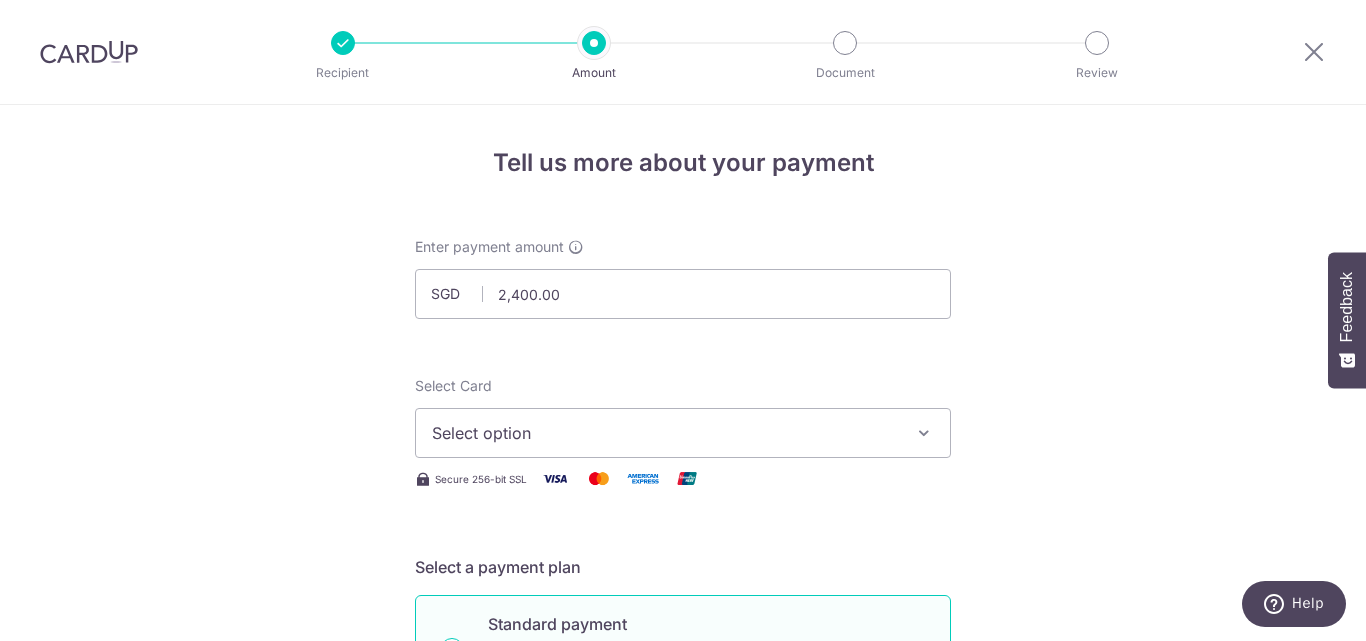 click on "Select option" at bounding box center [665, 433] 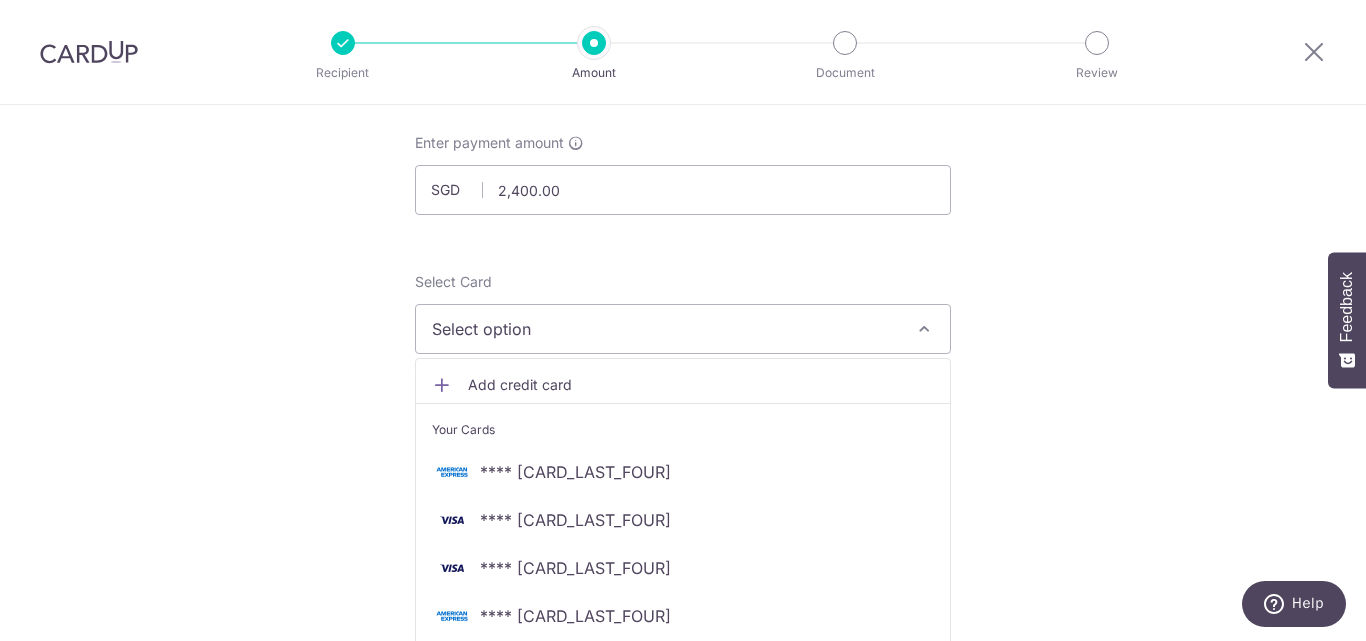 scroll, scrollTop: 300, scrollLeft: 0, axis: vertical 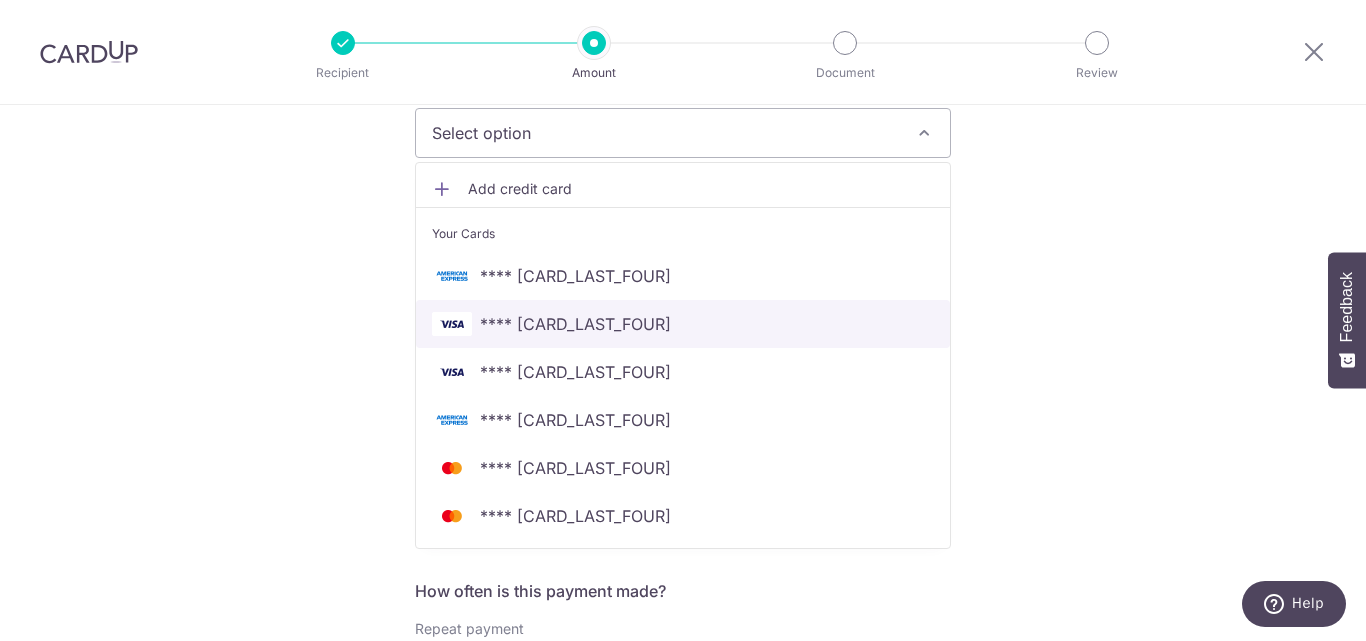 click on "**** [LAST_FOUR]" at bounding box center (683, 324) 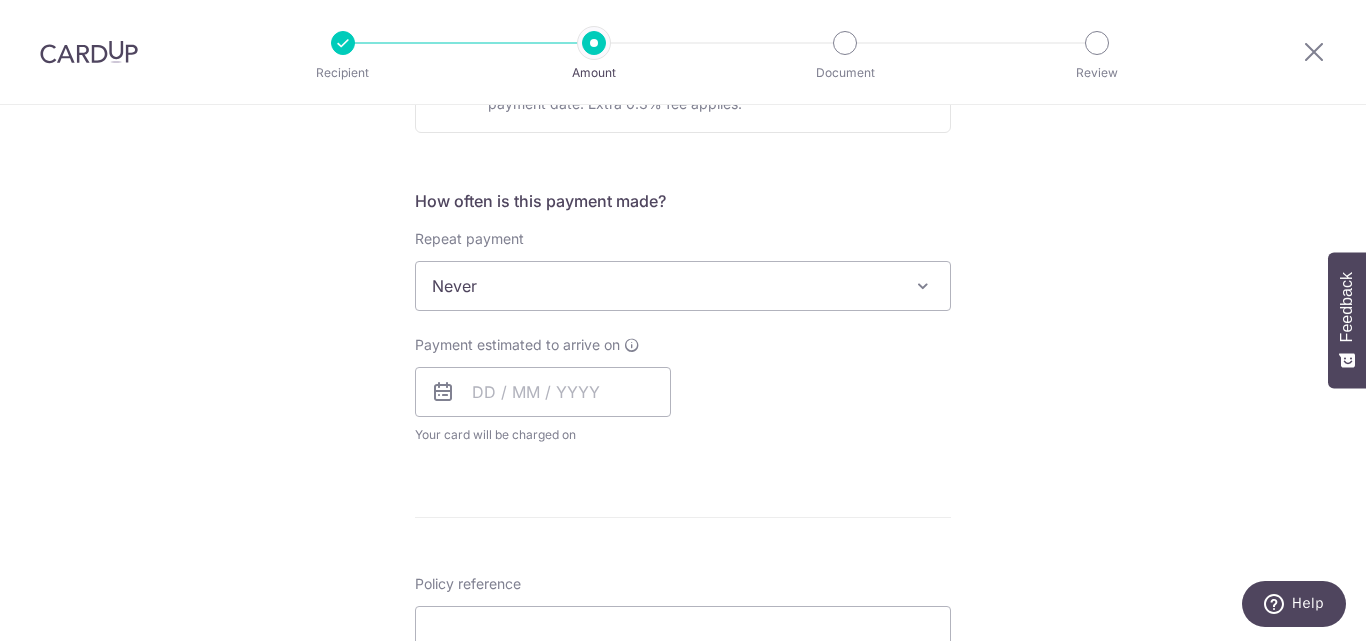 scroll, scrollTop: 700, scrollLeft: 0, axis: vertical 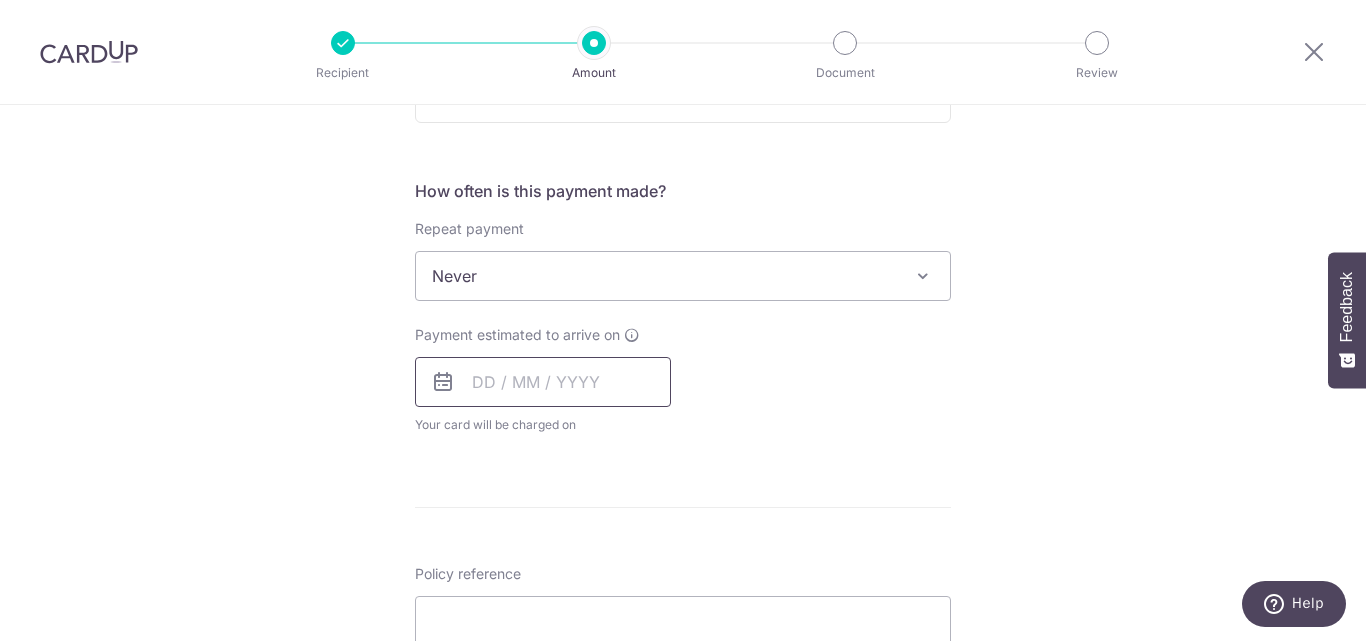 click at bounding box center [543, 382] 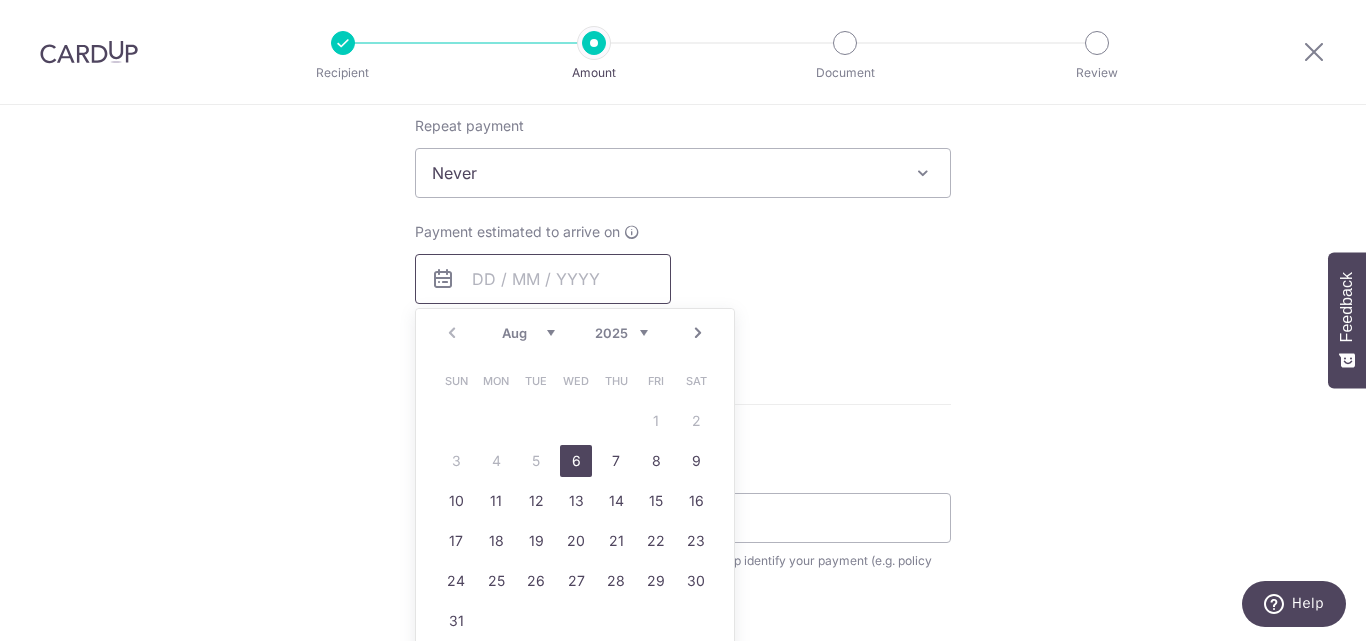 scroll, scrollTop: 1000, scrollLeft: 0, axis: vertical 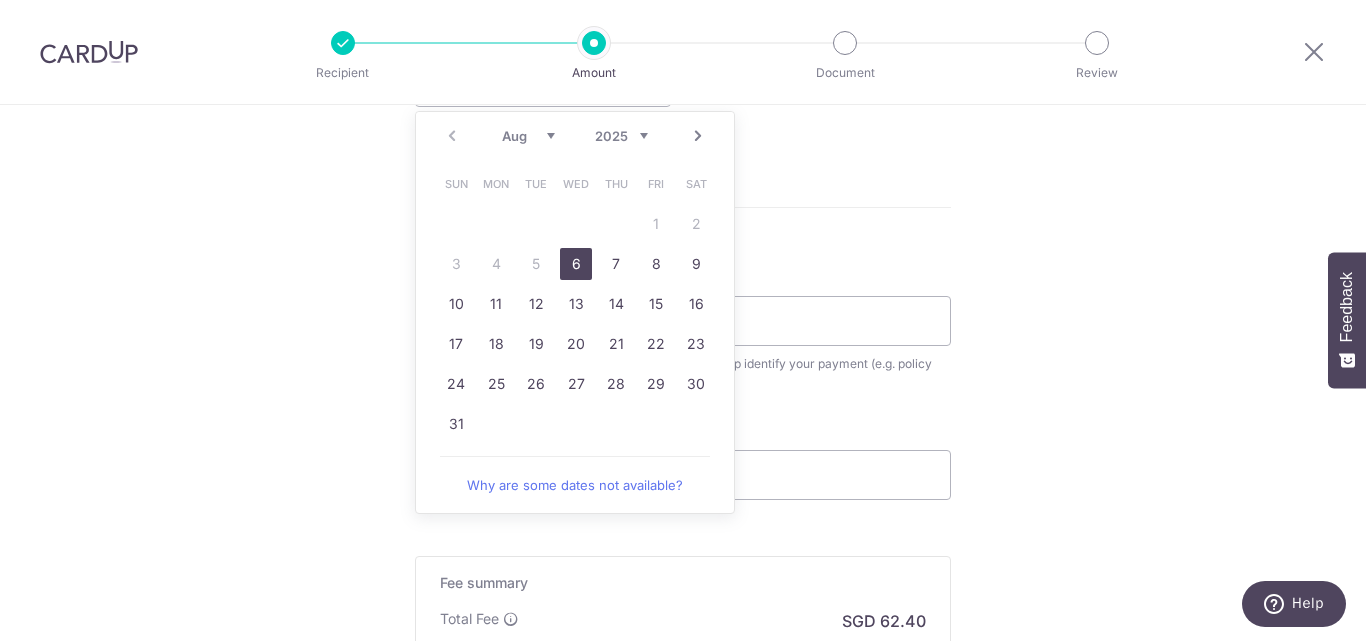 click on "6" at bounding box center [576, 264] 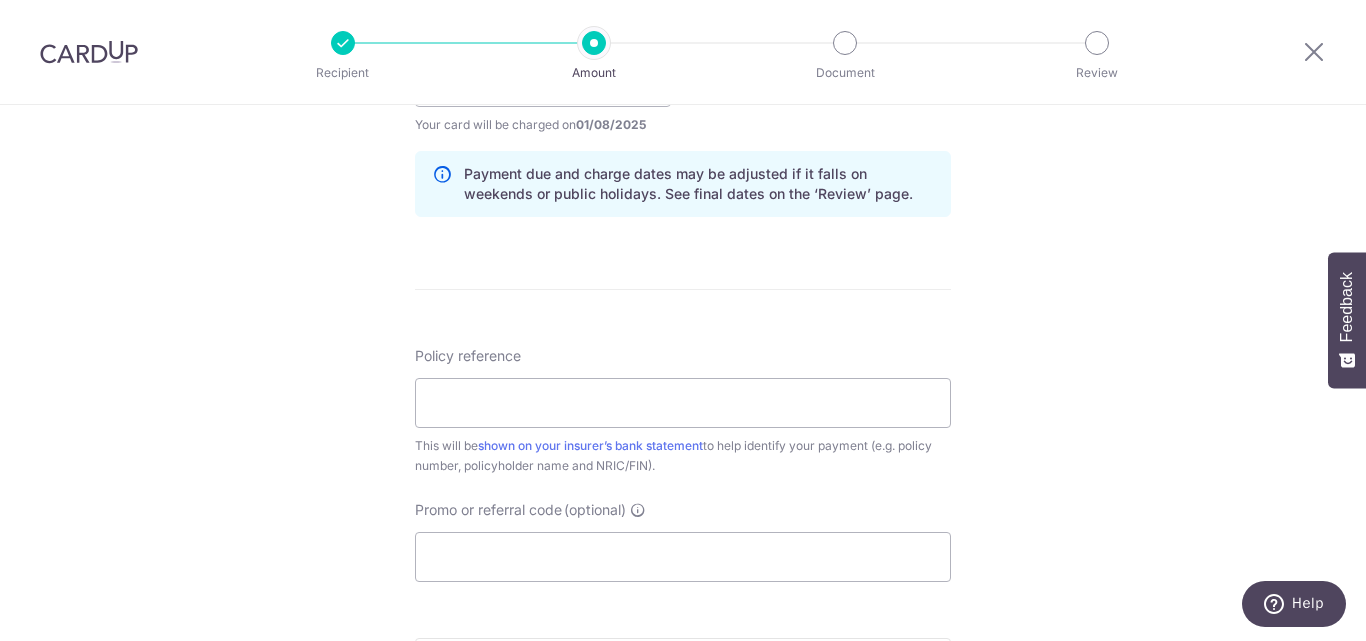 click on "Tell us more about your payment
Enter payment amount
SGD
2,400.00
2400.00
Select Card
**** 2037
Add credit card
Your Cards
**** 1001
**** 2037
**** 7517
**** 3002
**** 1064
**** 0713
Secure 256-bit SSL
Text" at bounding box center (683, 50) 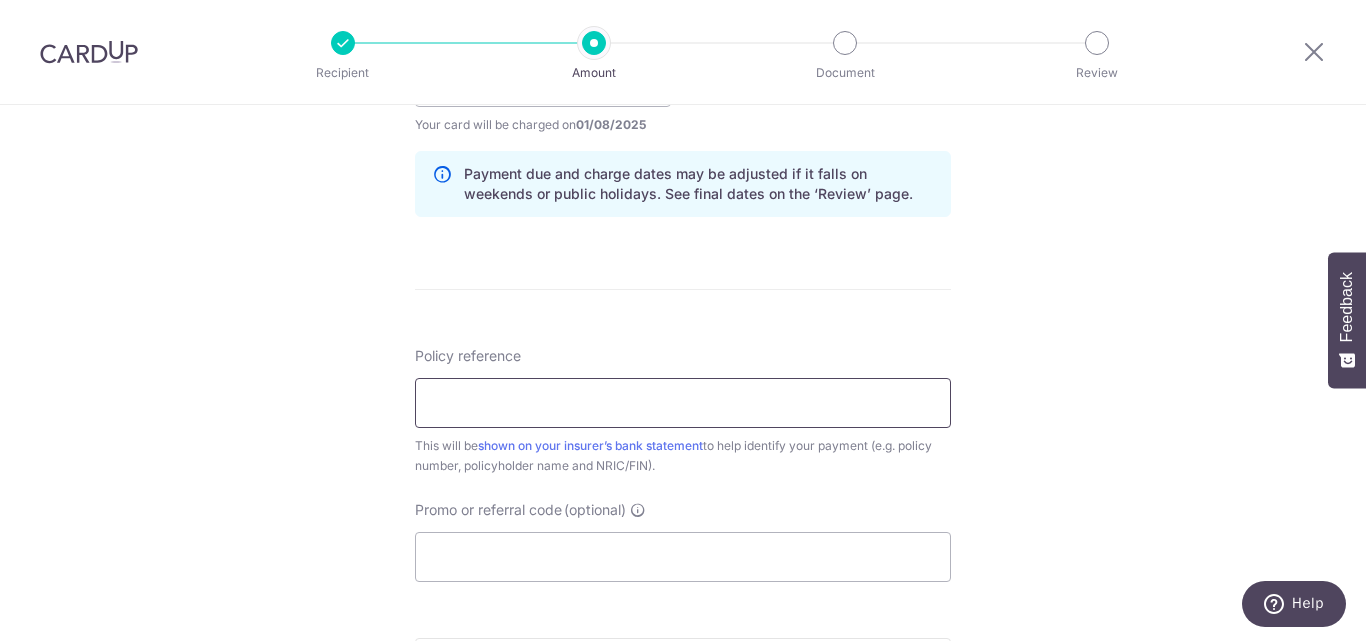 click on "Policy reference" at bounding box center [683, 403] 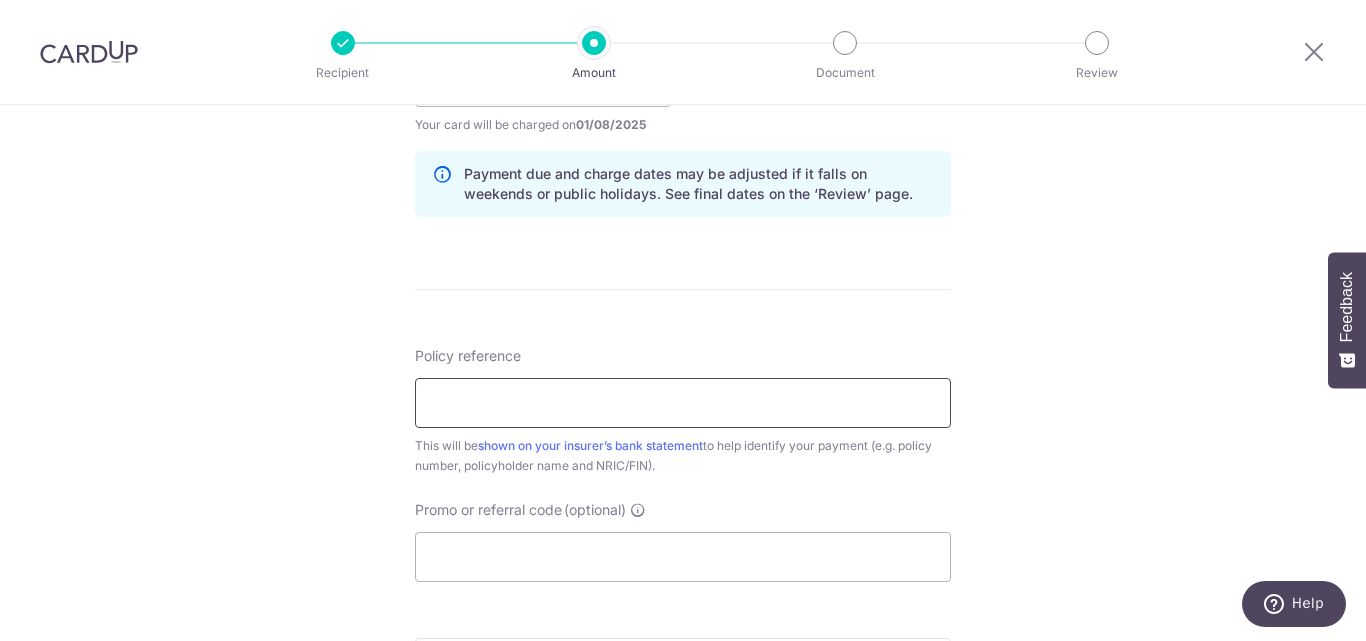 paste on "[NUMBER] [LAST] [FIRST] [LAST]" 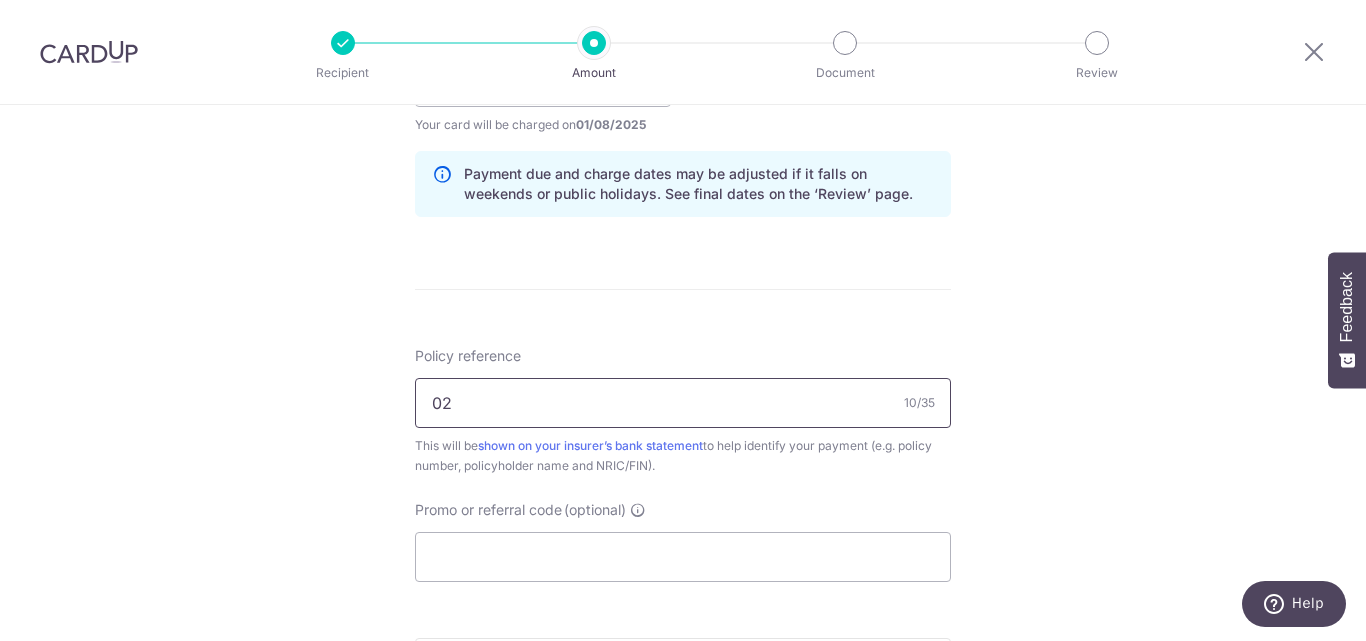 type on "0" 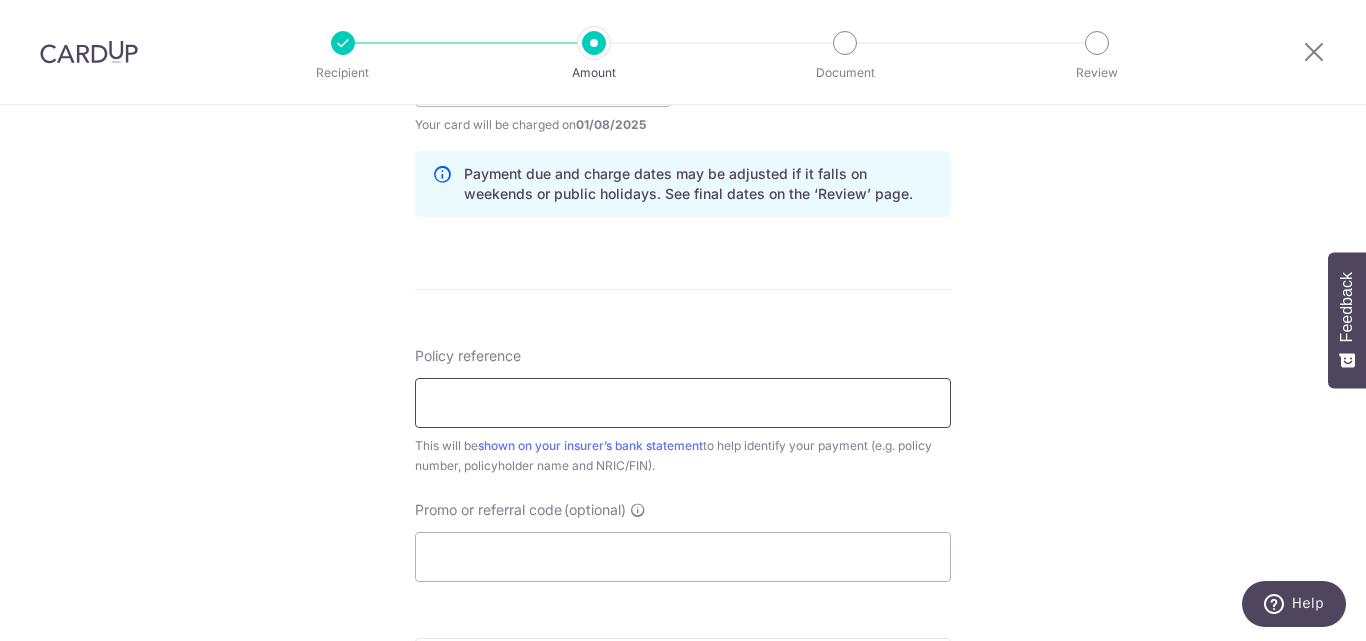 paste on "[NUMBER] [LAST] [FIRST] [LAST]" 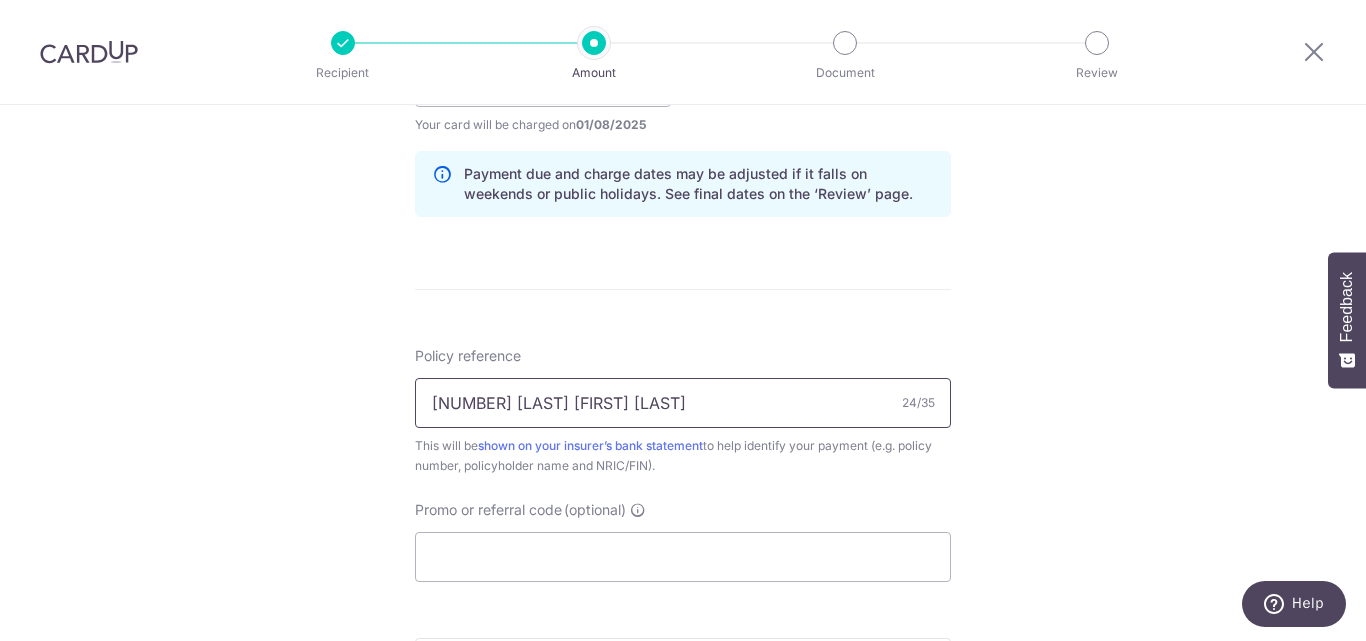 type on "[NUMBER] [LAST] [FIRST] [LAST]" 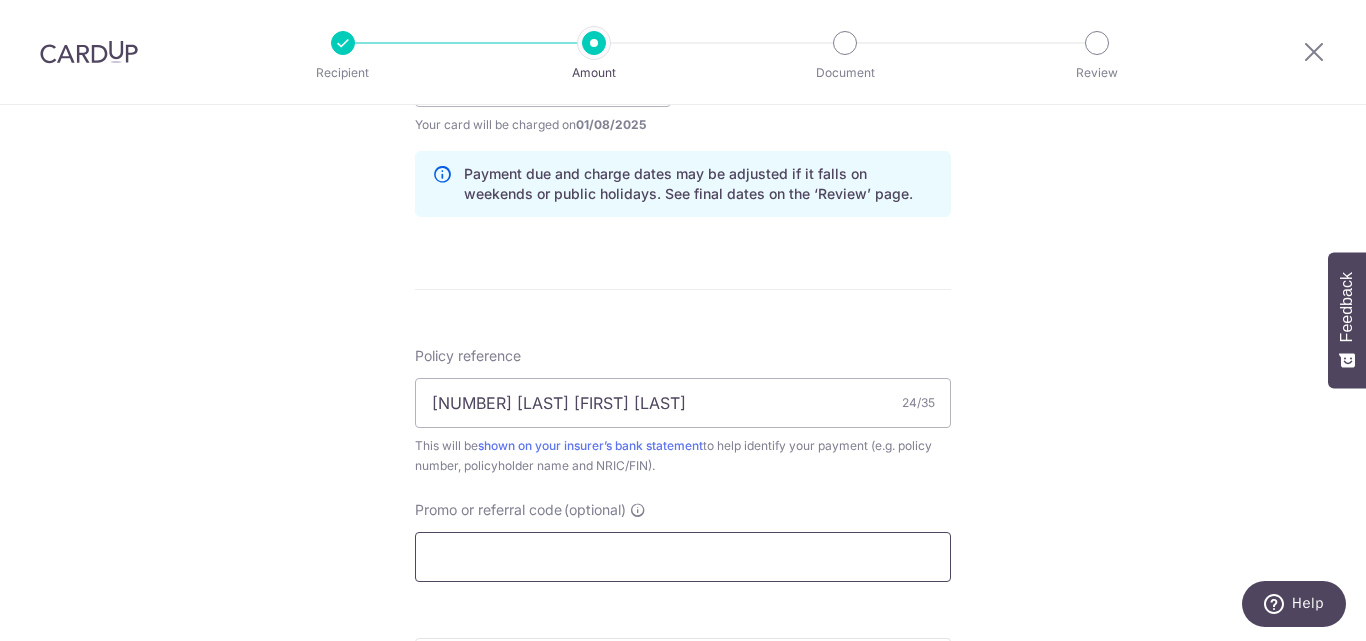 click on "Promo or referral code
(optional)" at bounding box center [683, 557] 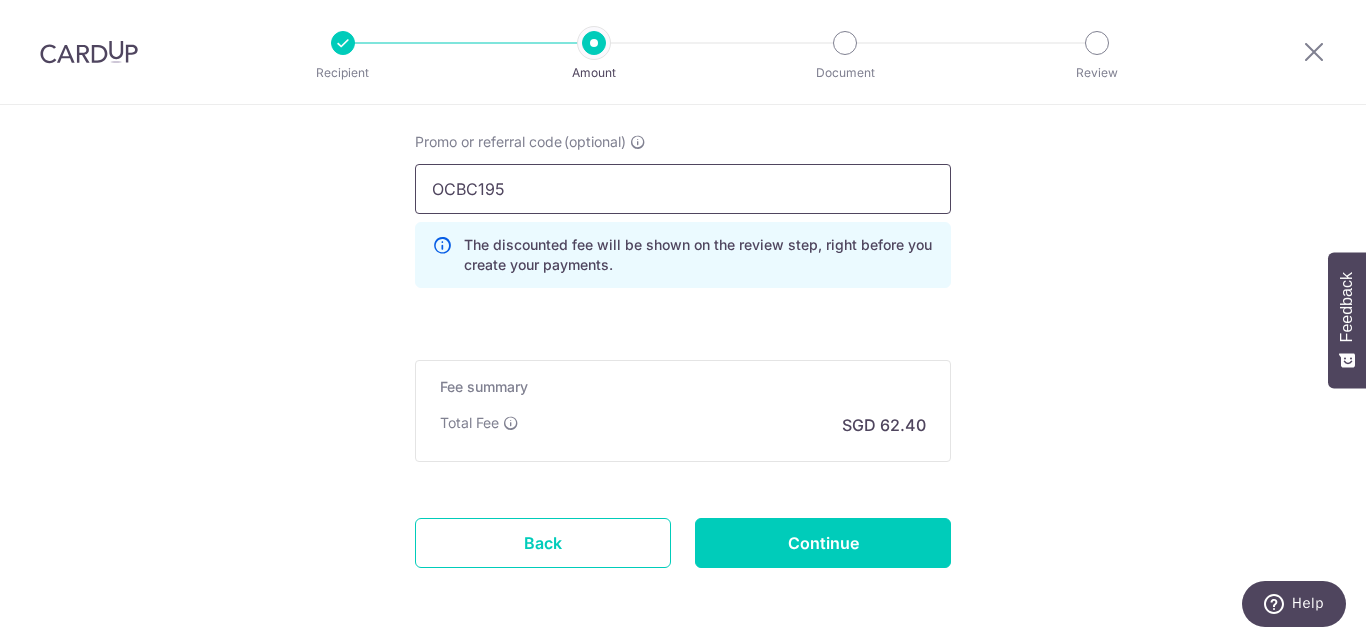 scroll, scrollTop: 1400, scrollLeft: 0, axis: vertical 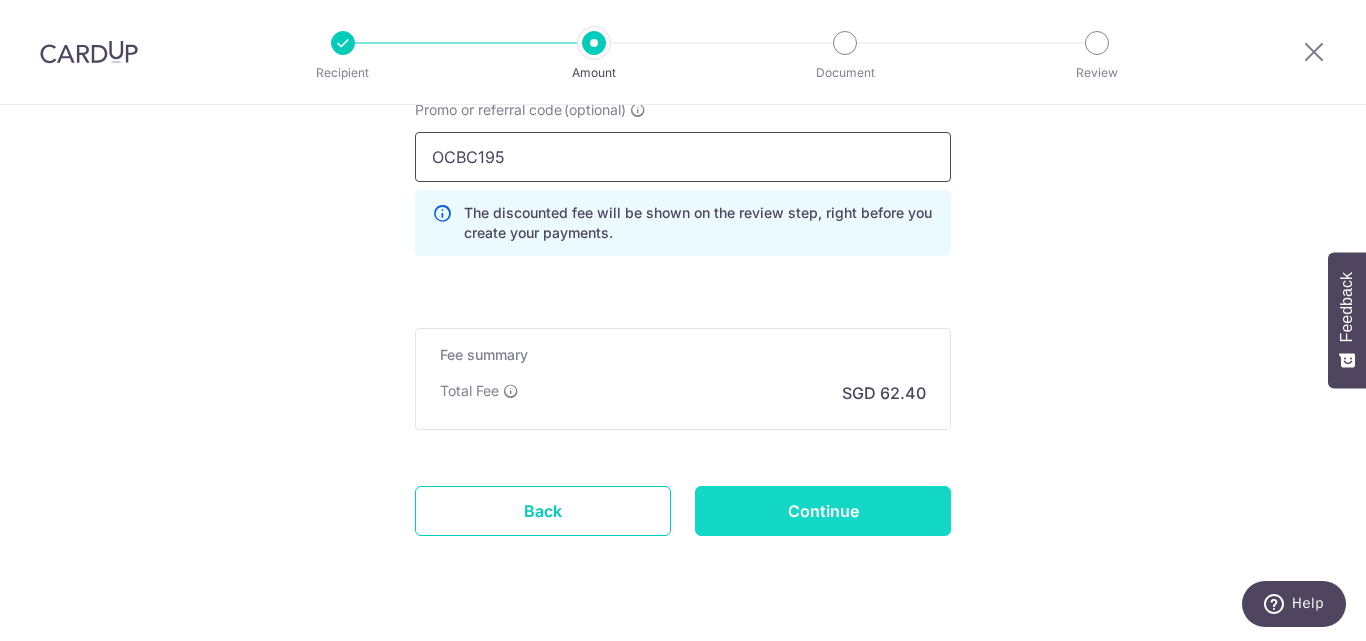 type on "OCBC195" 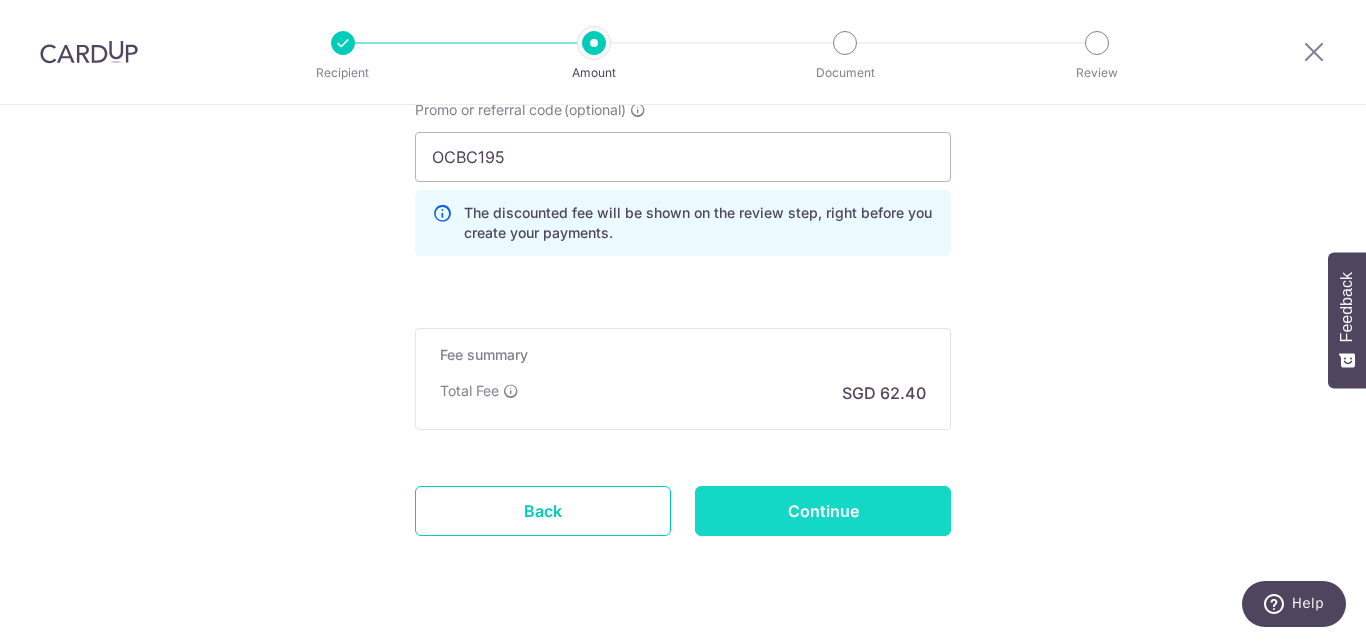 click on "Continue" at bounding box center [823, 511] 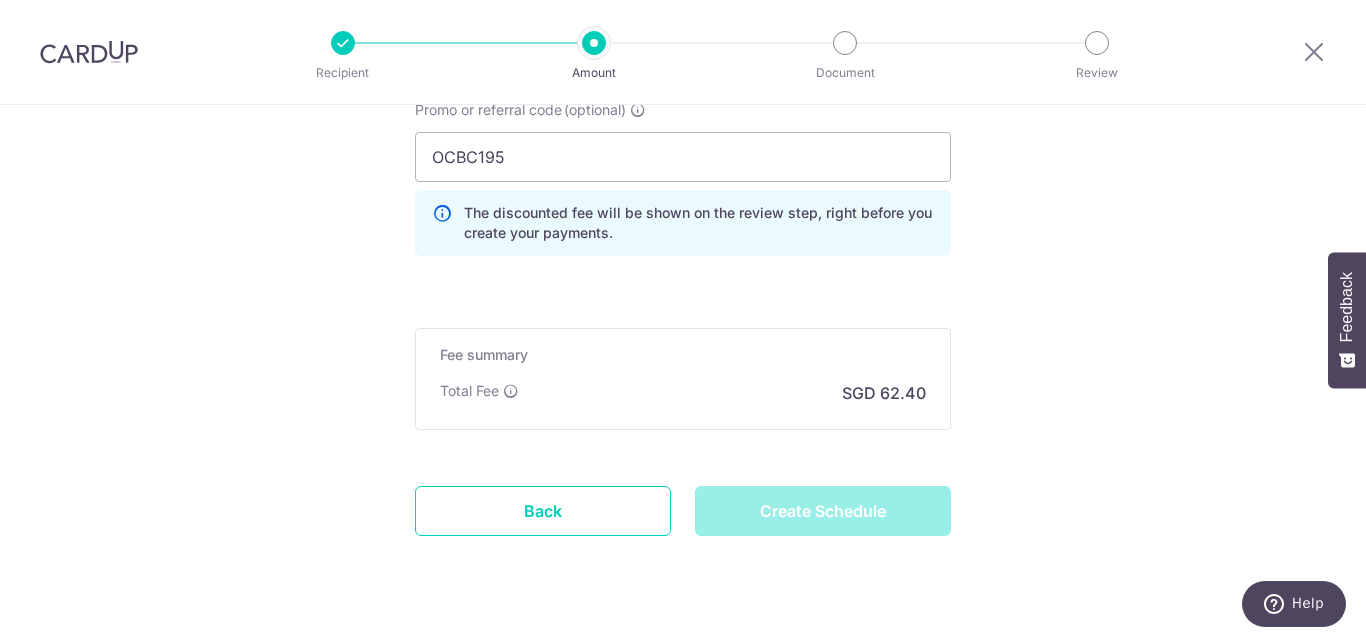 type on "Create Schedule" 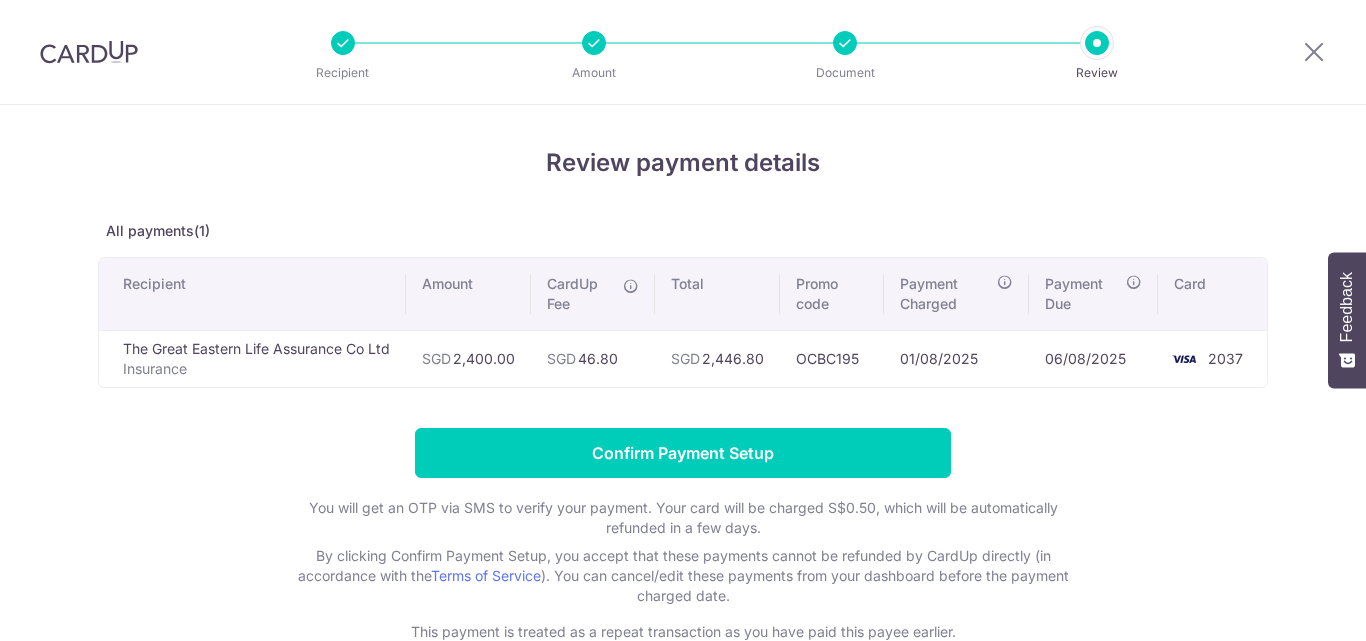 scroll, scrollTop: 0, scrollLeft: 0, axis: both 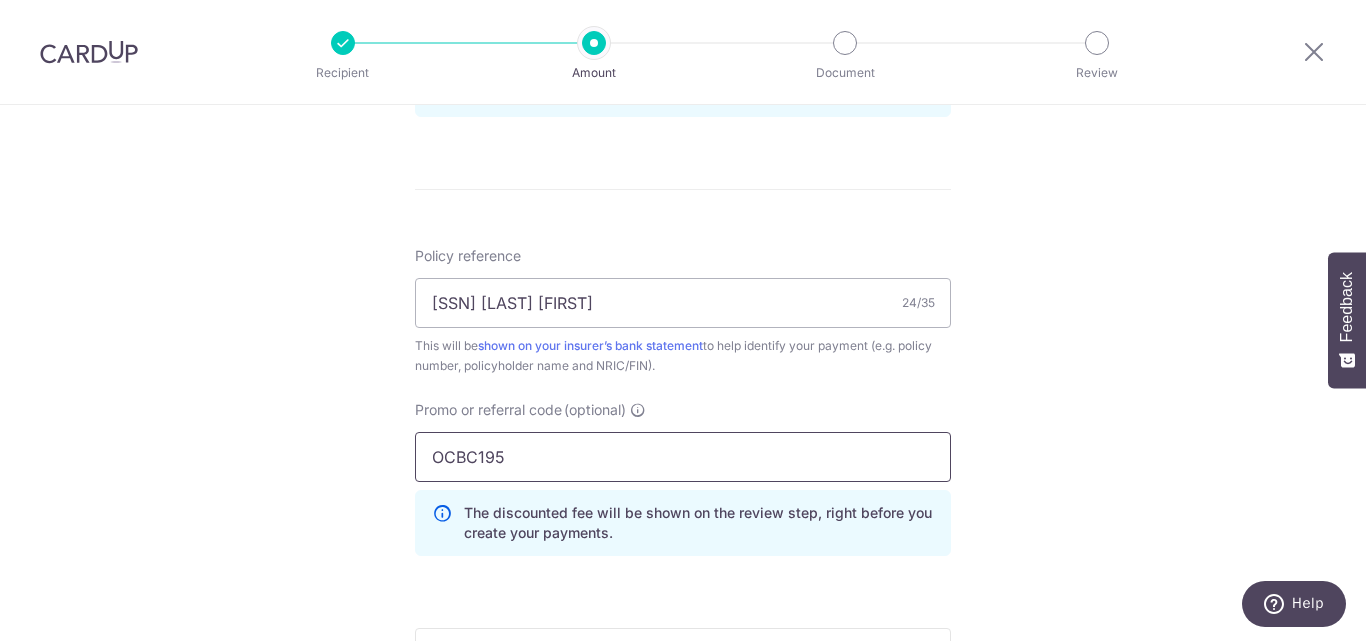 click on "OCBC195" at bounding box center [683, 457] 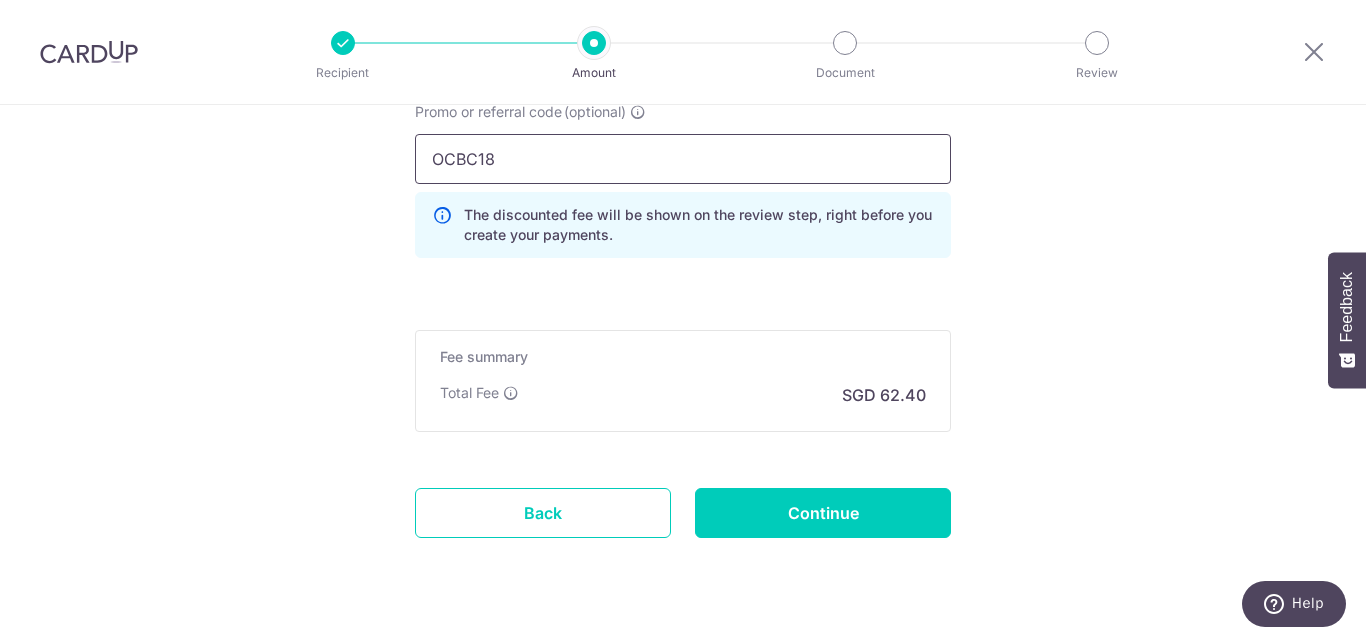 scroll, scrollTop: 1400, scrollLeft: 0, axis: vertical 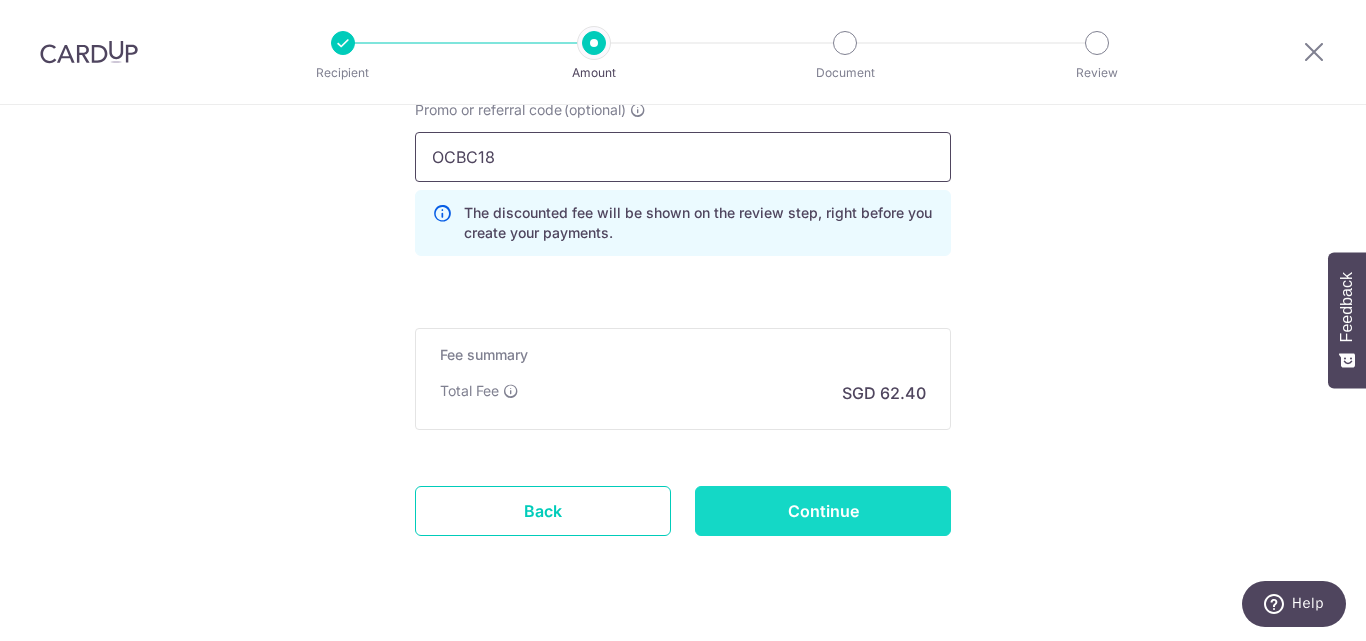 type on "OCBC18" 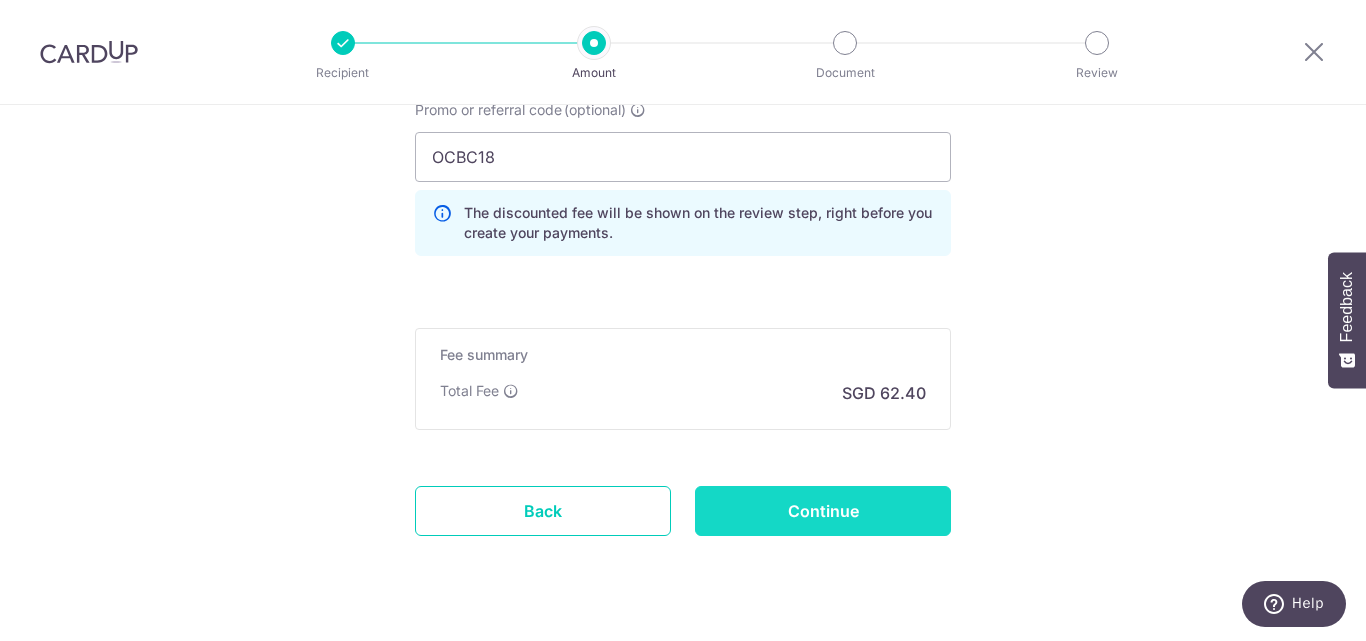 click on "Continue" at bounding box center (823, 511) 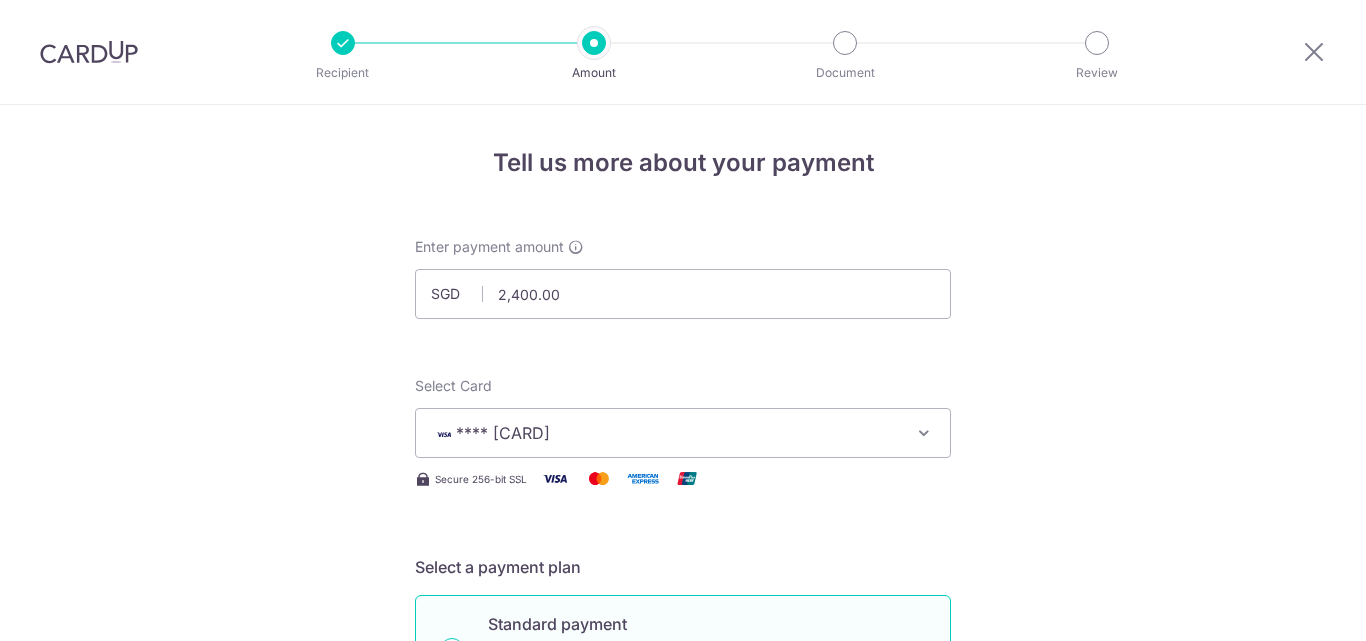scroll, scrollTop: 0, scrollLeft: 0, axis: both 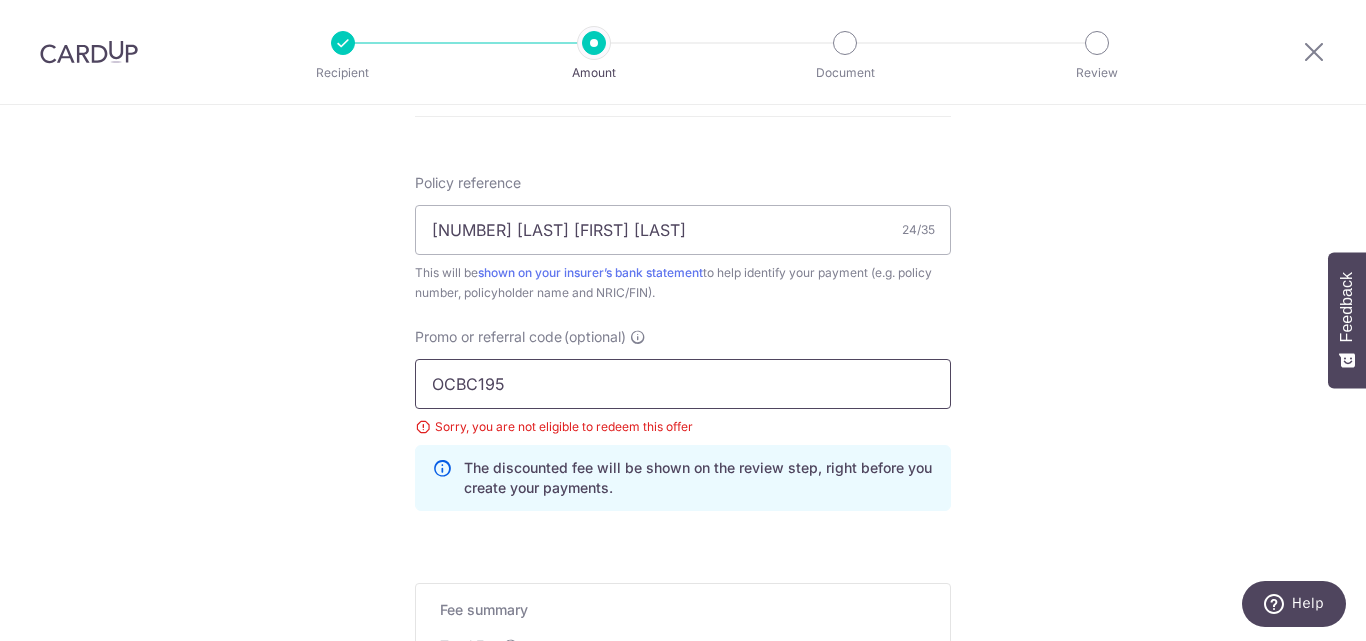 click on "OCBC195" at bounding box center (683, 384) 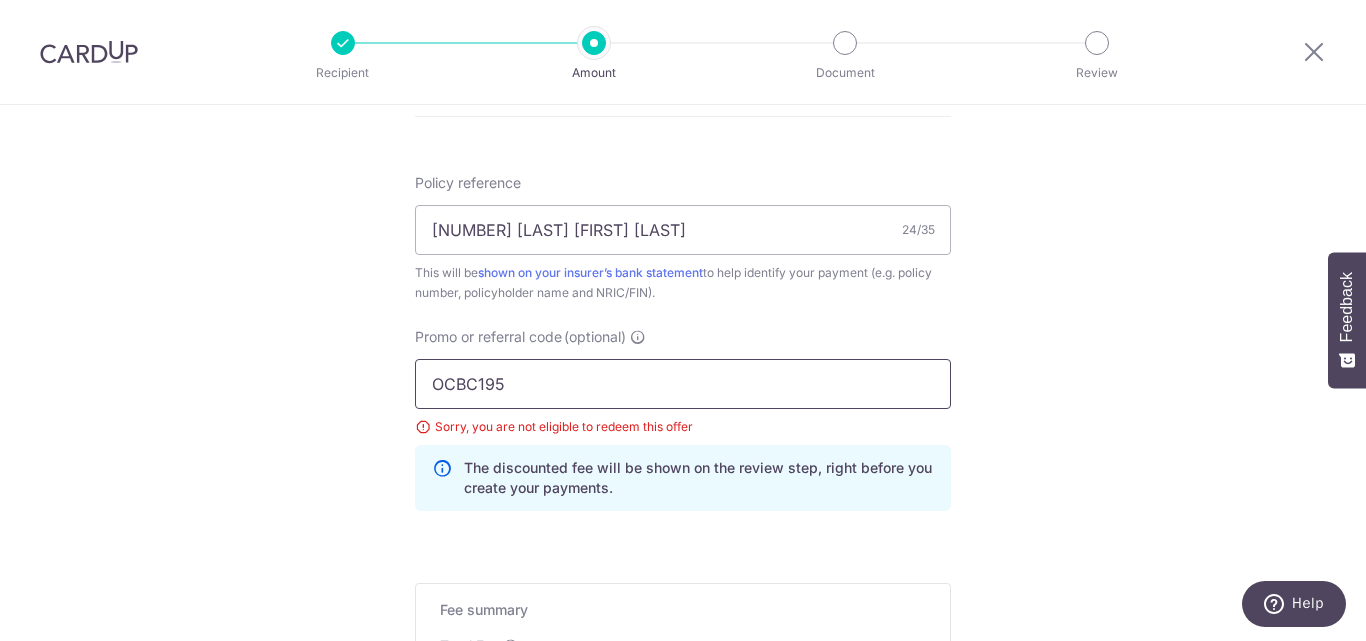 scroll, scrollTop: 1473, scrollLeft: 0, axis: vertical 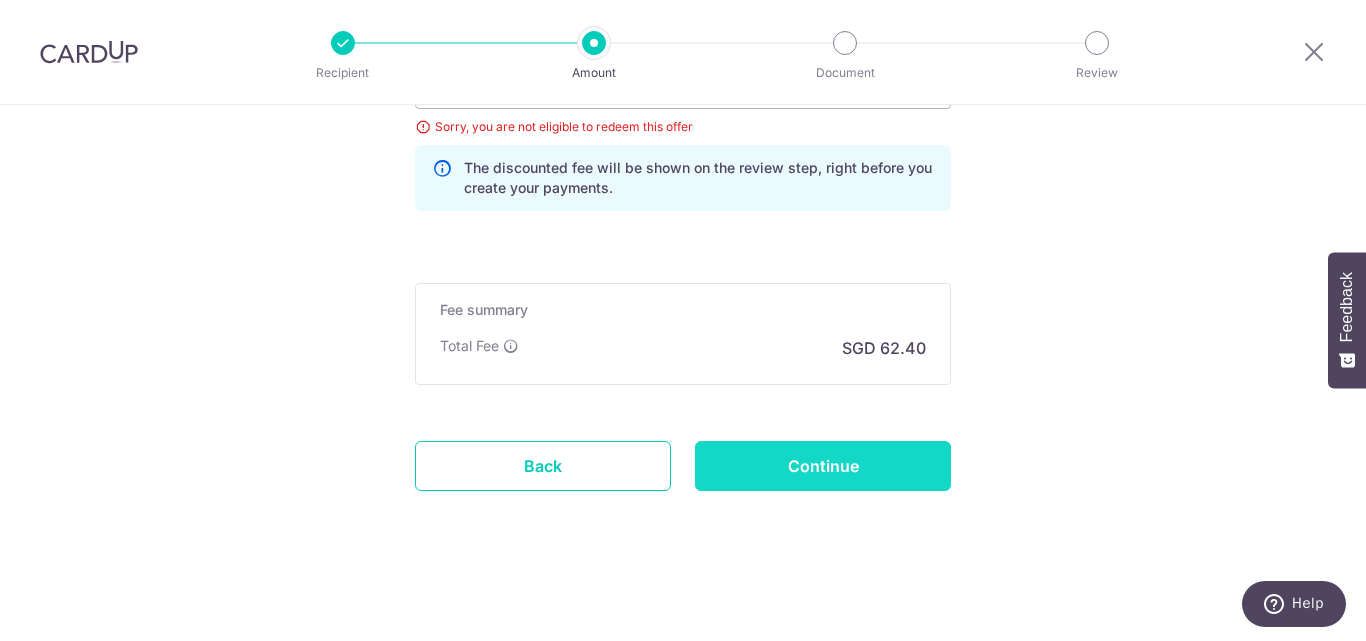 click on "Continue" at bounding box center [823, 466] 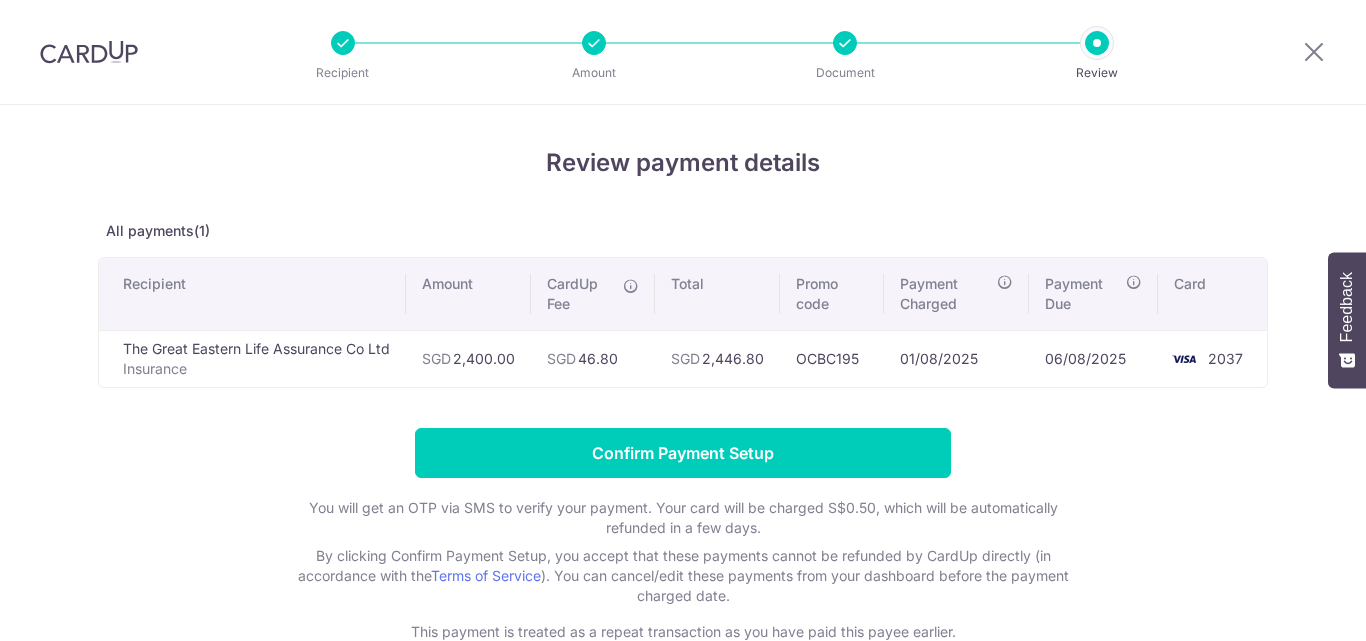 scroll, scrollTop: 0, scrollLeft: 0, axis: both 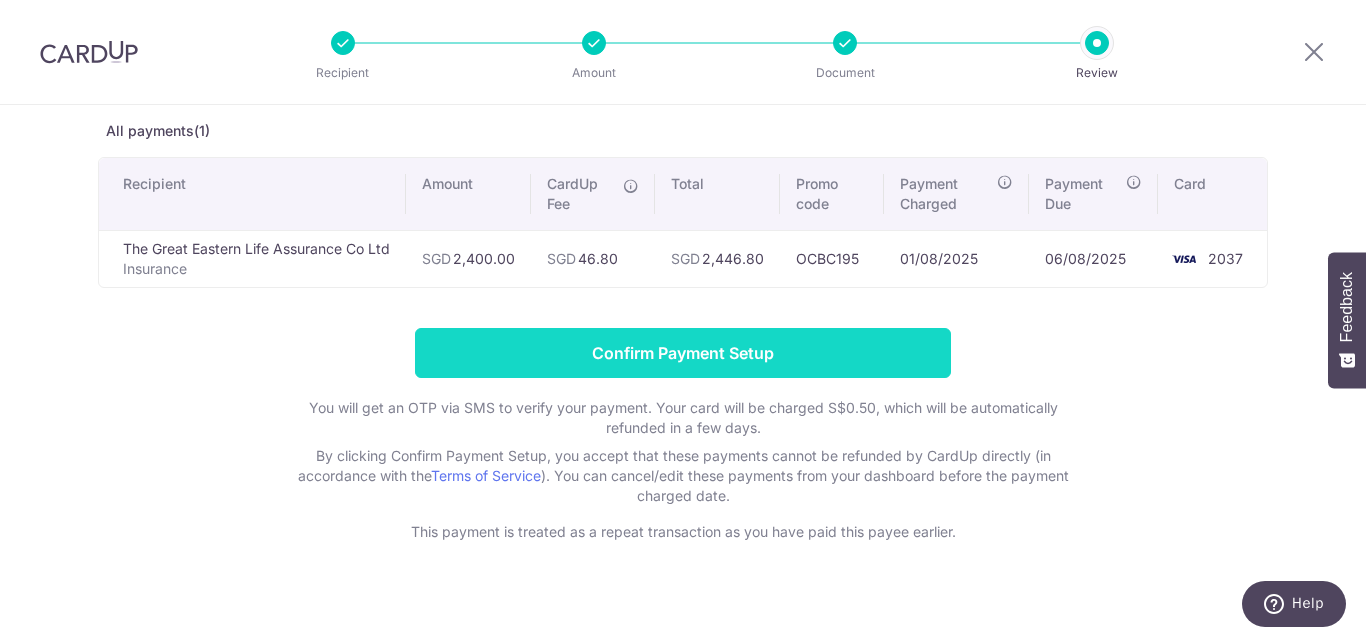 click on "Confirm Payment Setup" at bounding box center [683, 353] 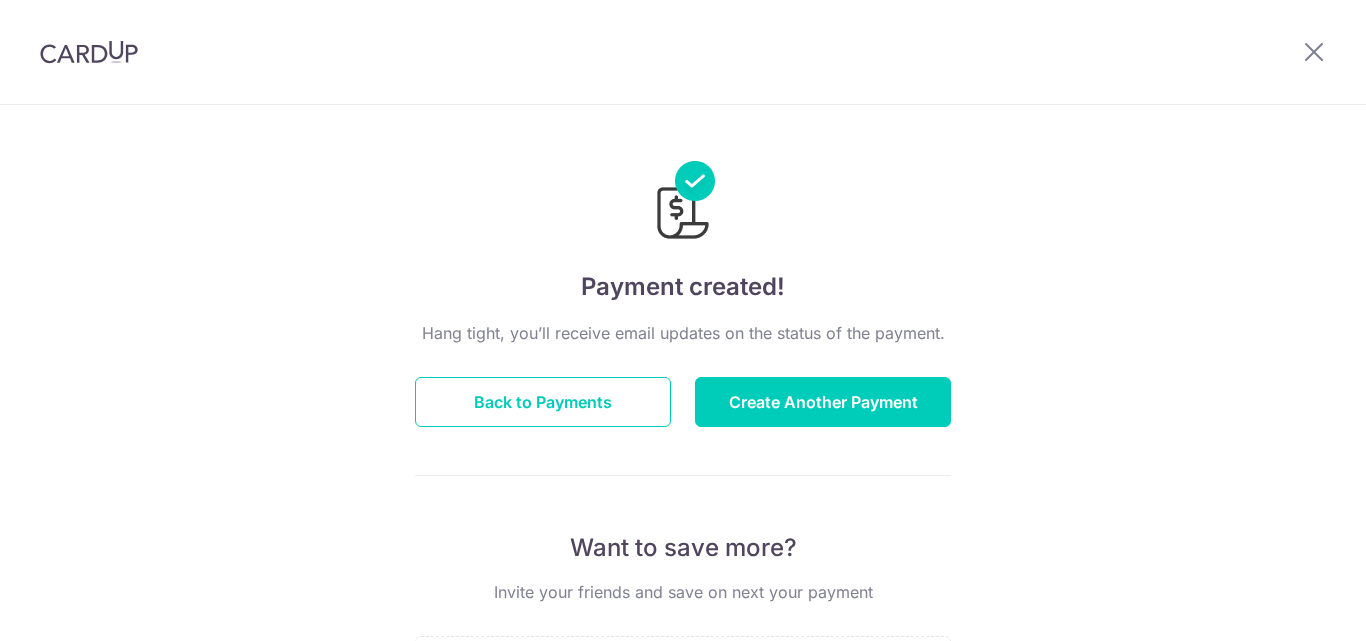 scroll, scrollTop: 0, scrollLeft: 0, axis: both 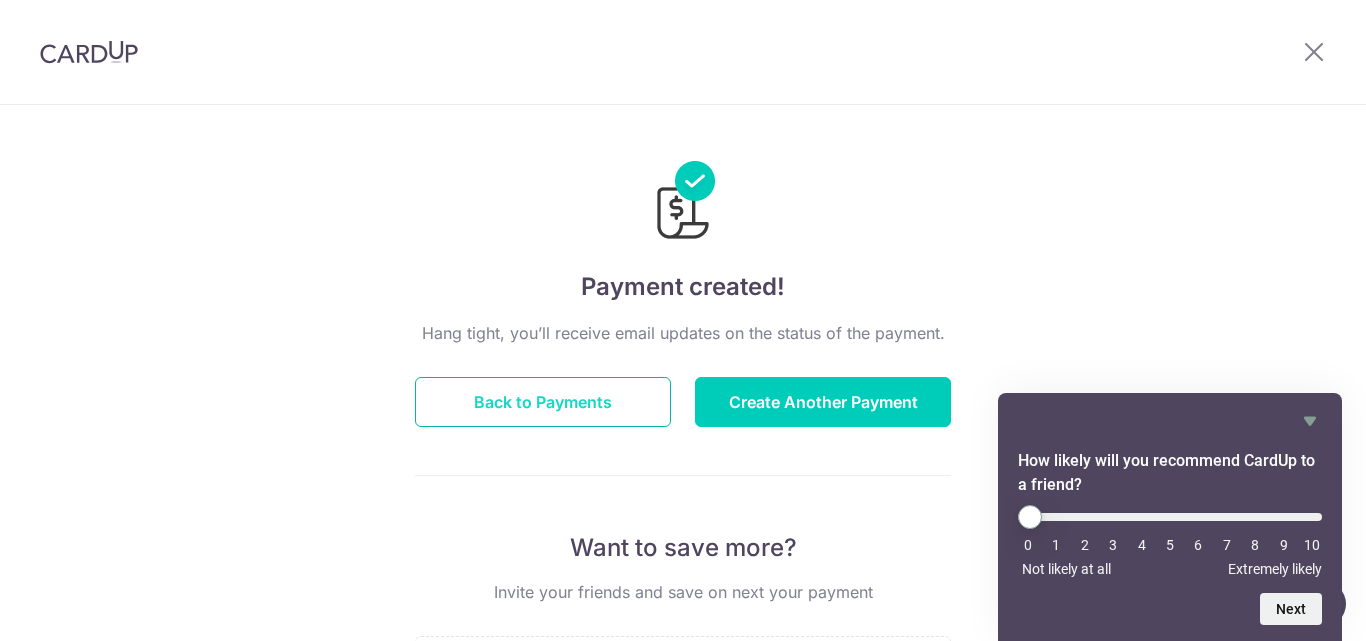 click on "Back to Payments" at bounding box center [543, 402] 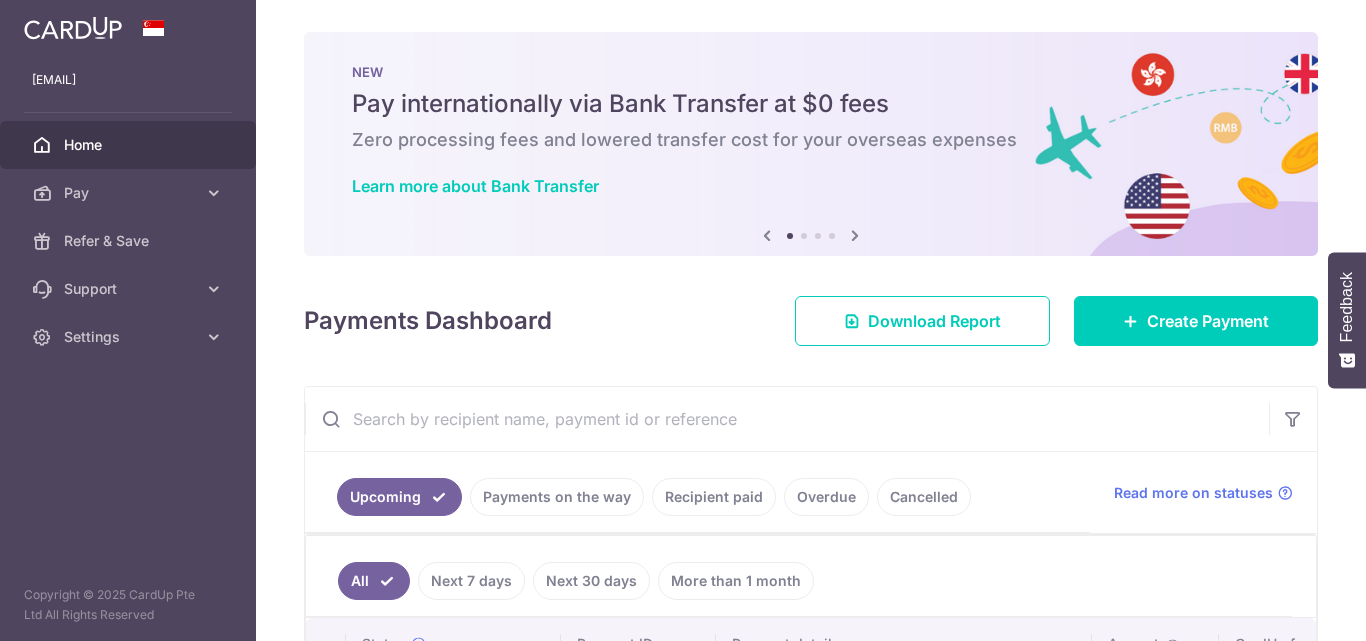 scroll, scrollTop: 0, scrollLeft: 0, axis: both 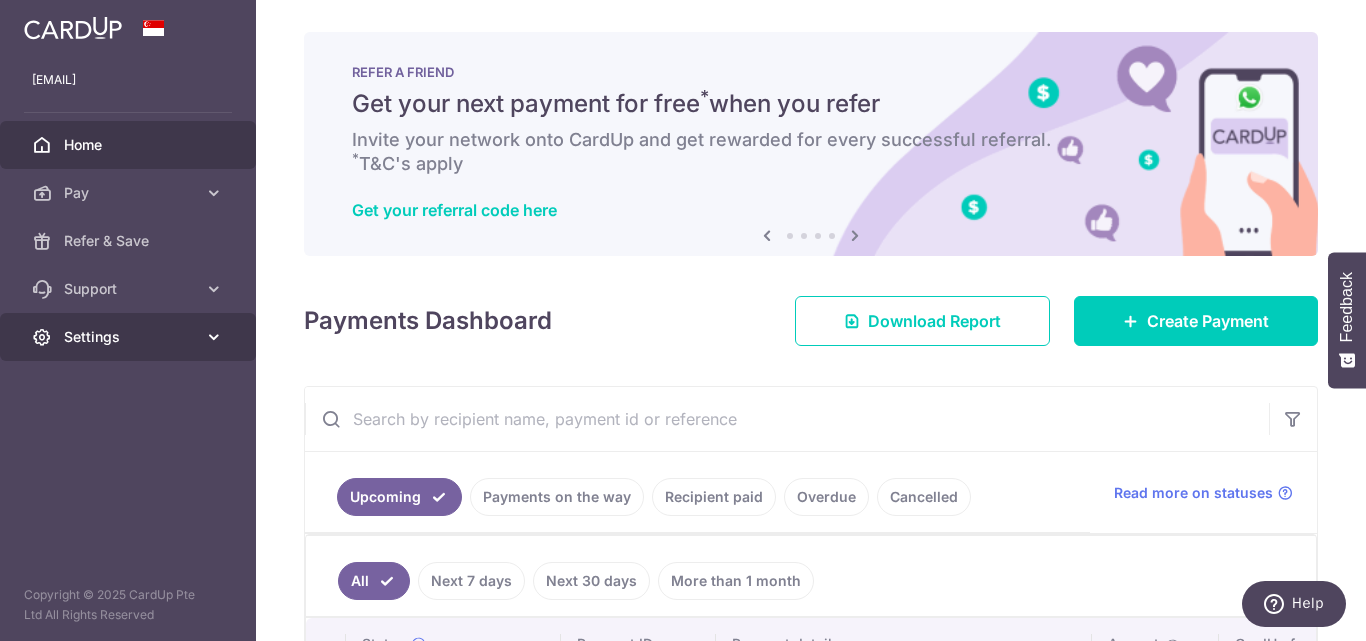 click on "Settings" at bounding box center (128, 337) 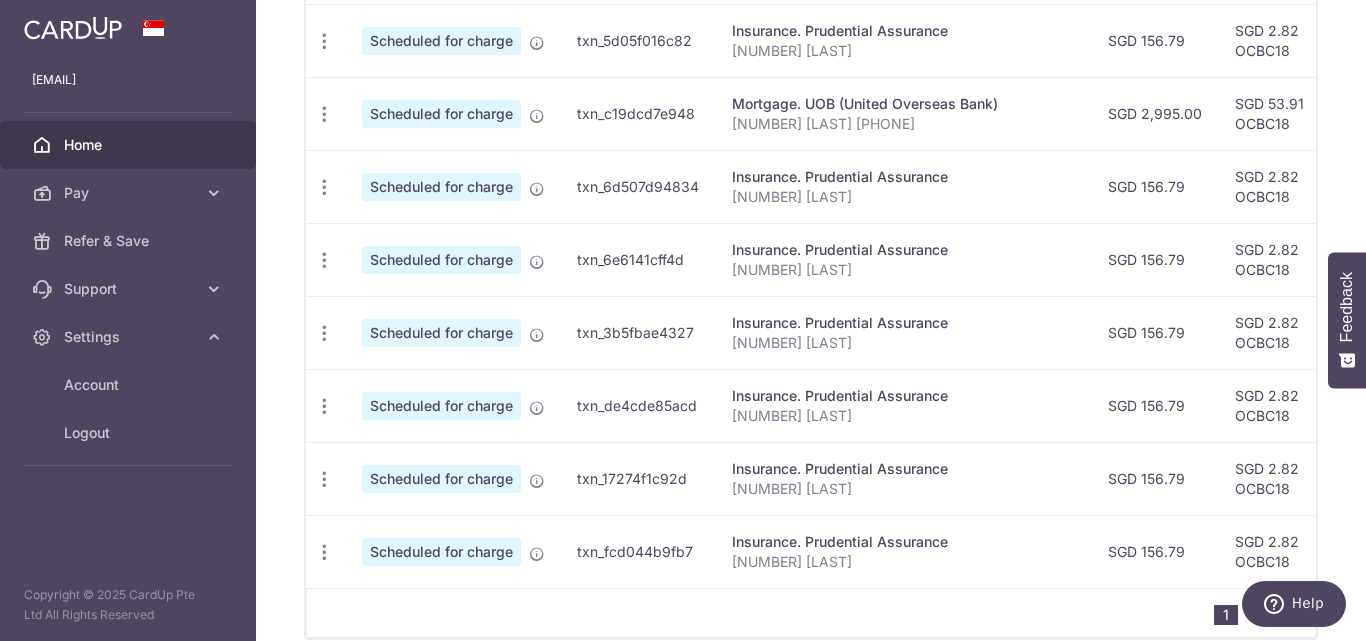 scroll, scrollTop: 915, scrollLeft: 0, axis: vertical 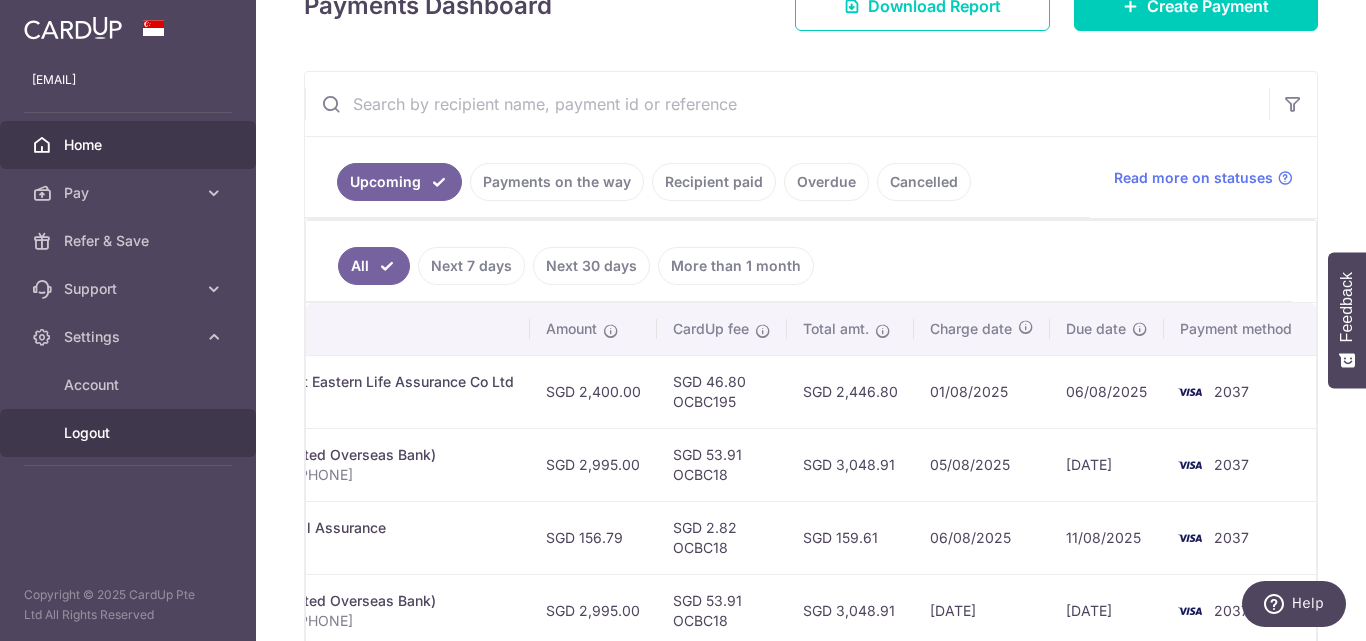 click on "Logout" at bounding box center [130, 433] 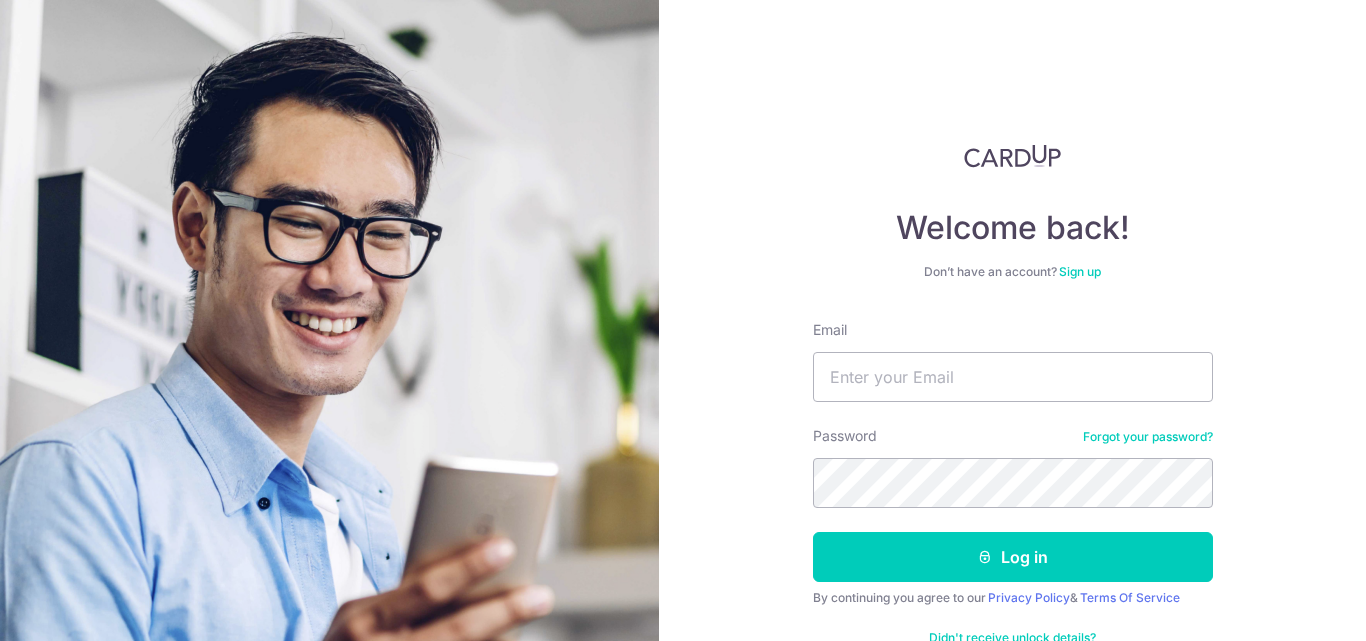 scroll, scrollTop: 0, scrollLeft: 0, axis: both 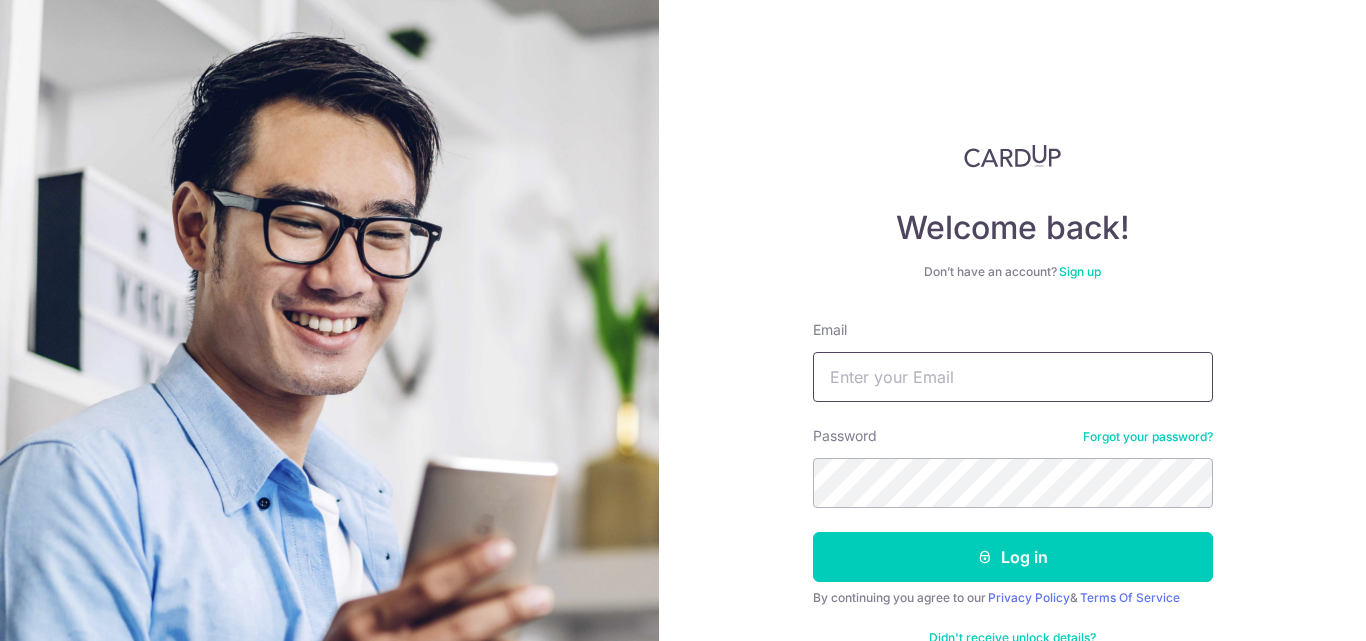 click on "Email" at bounding box center [1013, 377] 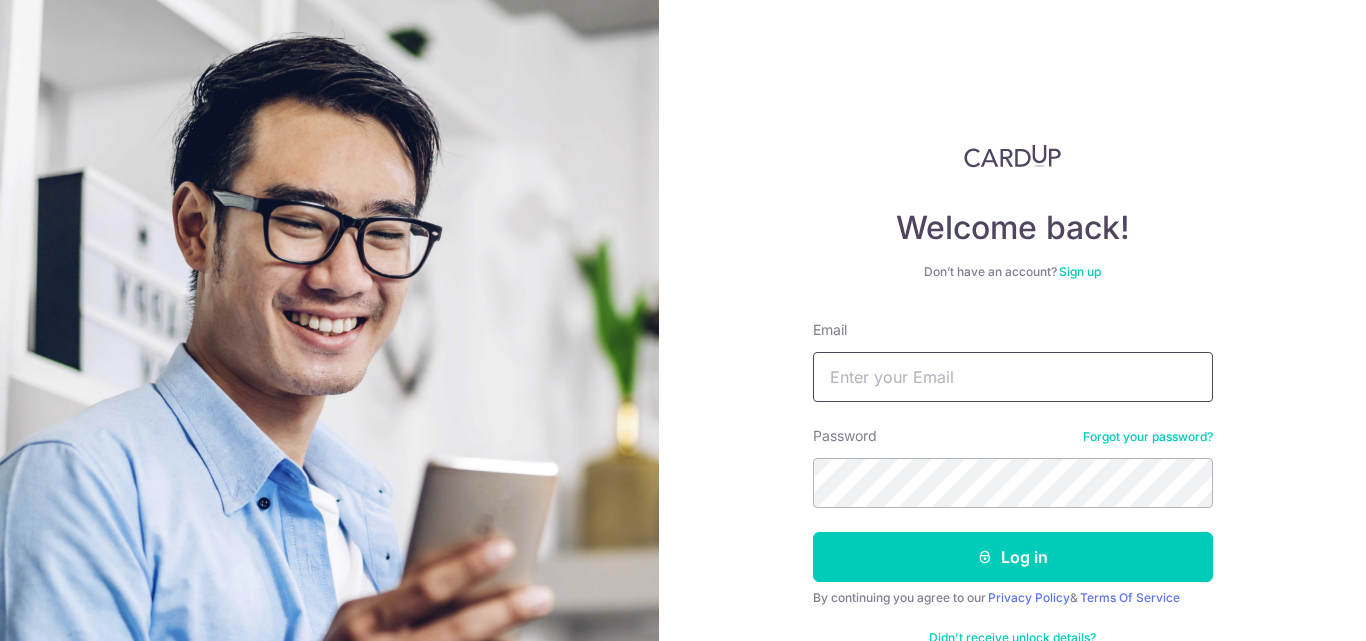 type on "[EMAIL]" 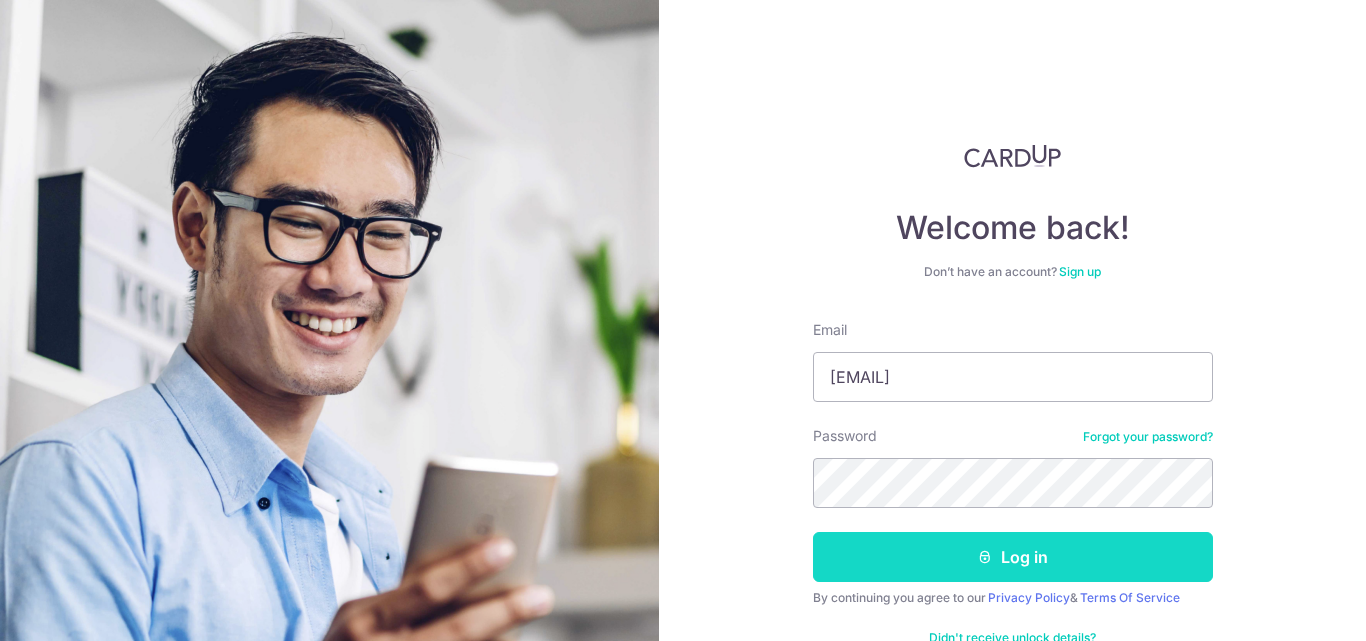click on "Log in" at bounding box center [1013, 557] 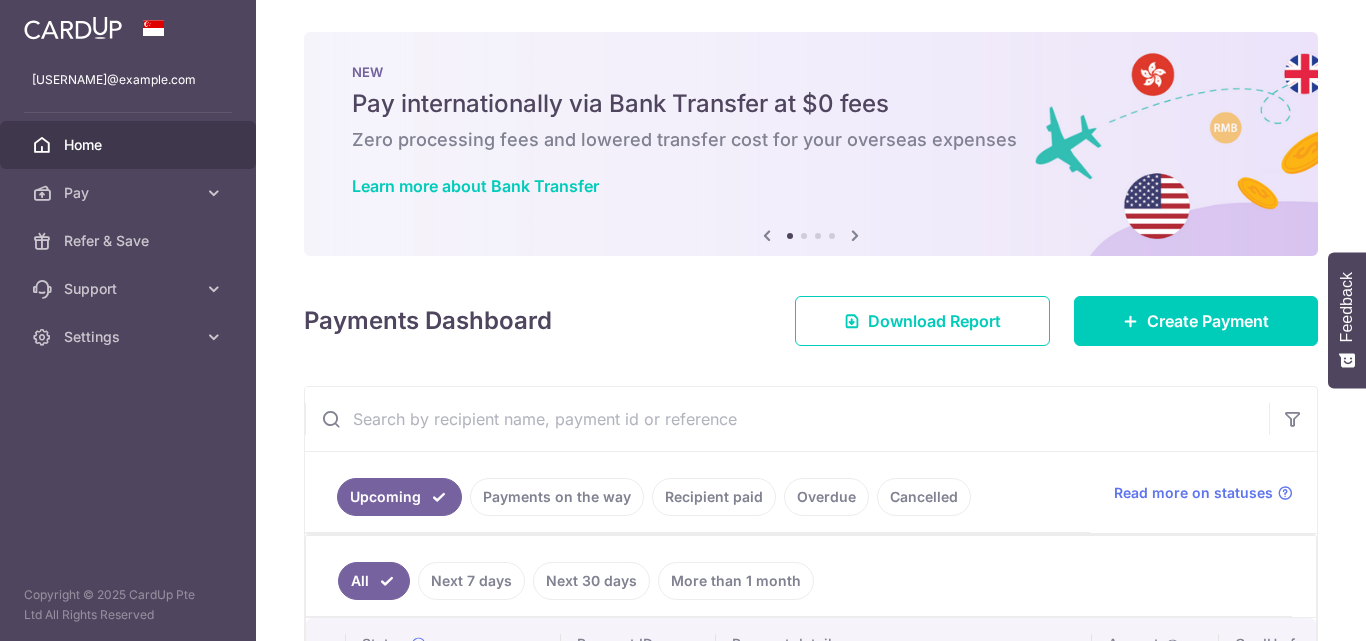 scroll, scrollTop: 0, scrollLeft: 0, axis: both 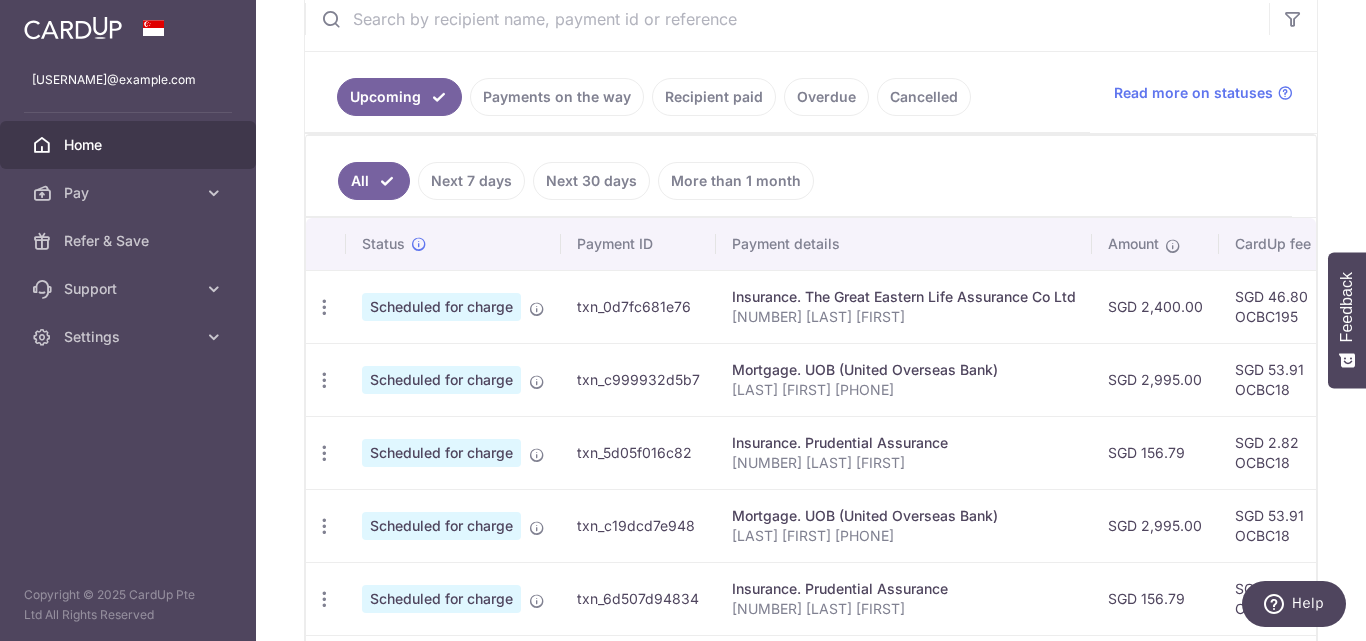 click on "KHOO HIN CHIU 106-123-372-0" at bounding box center [904, 390] 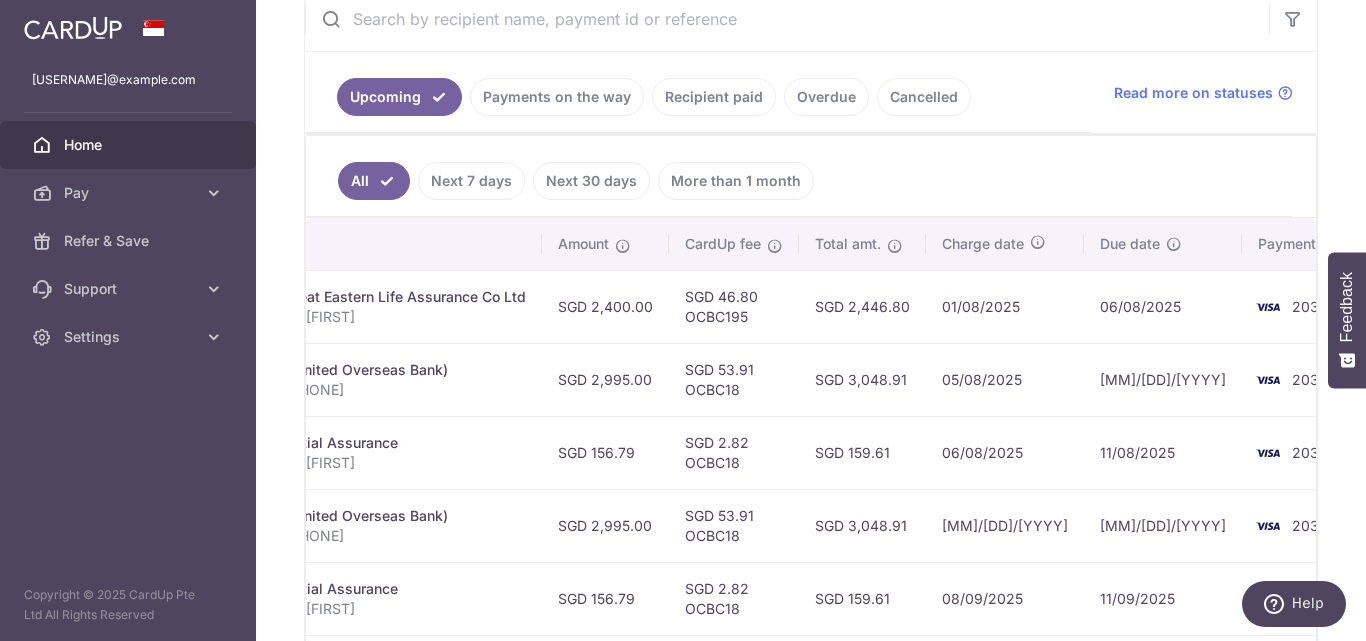 scroll, scrollTop: 0, scrollLeft: 566, axis: horizontal 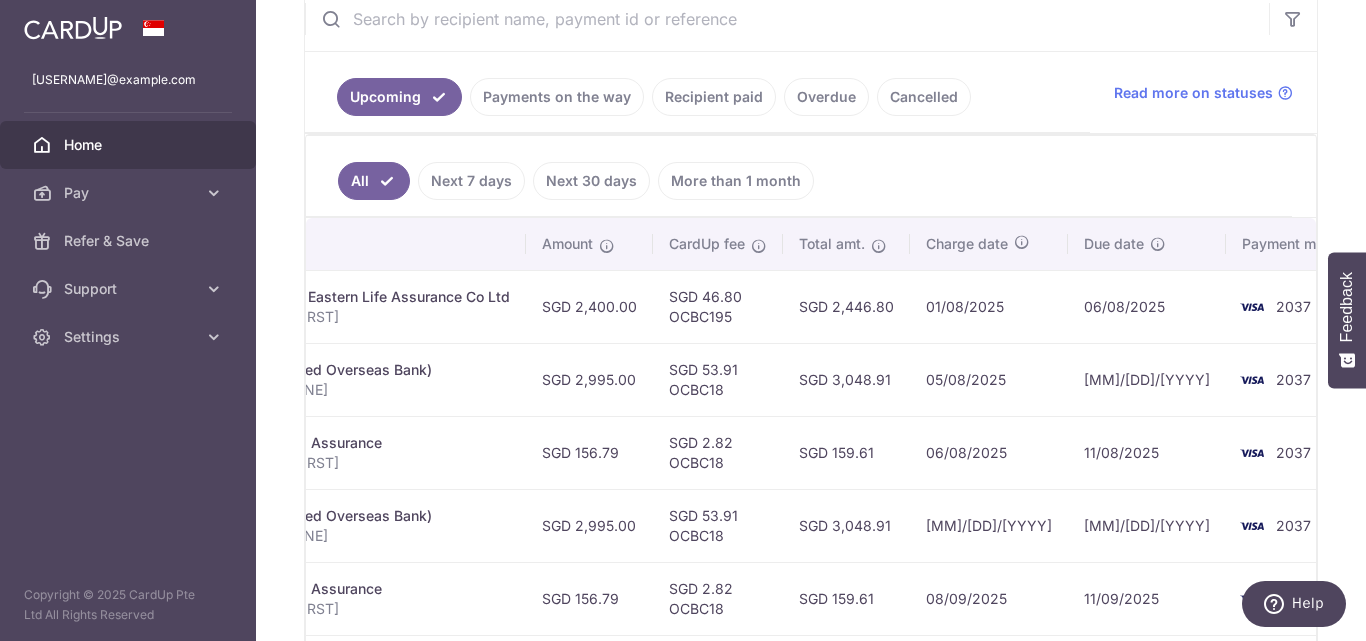 click on "Recipient paid" at bounding box center [714, 97] 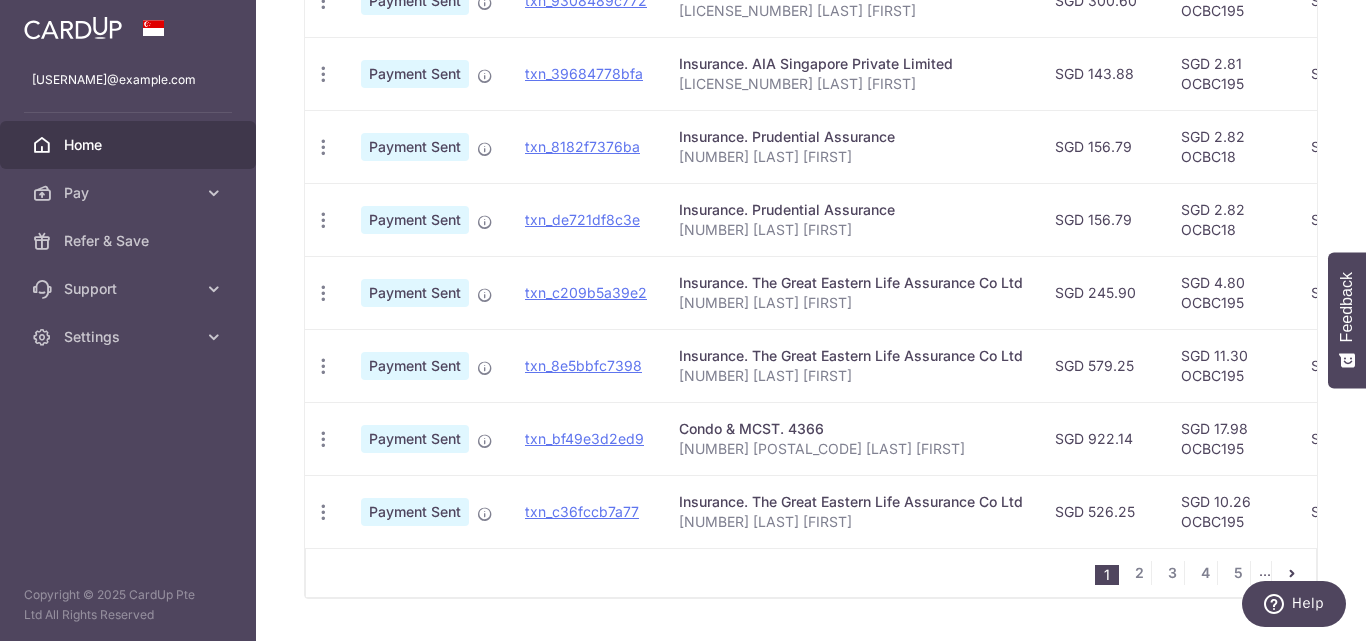 scroll, scrollTop: 800, scrollLeft: 0, axis: vertical 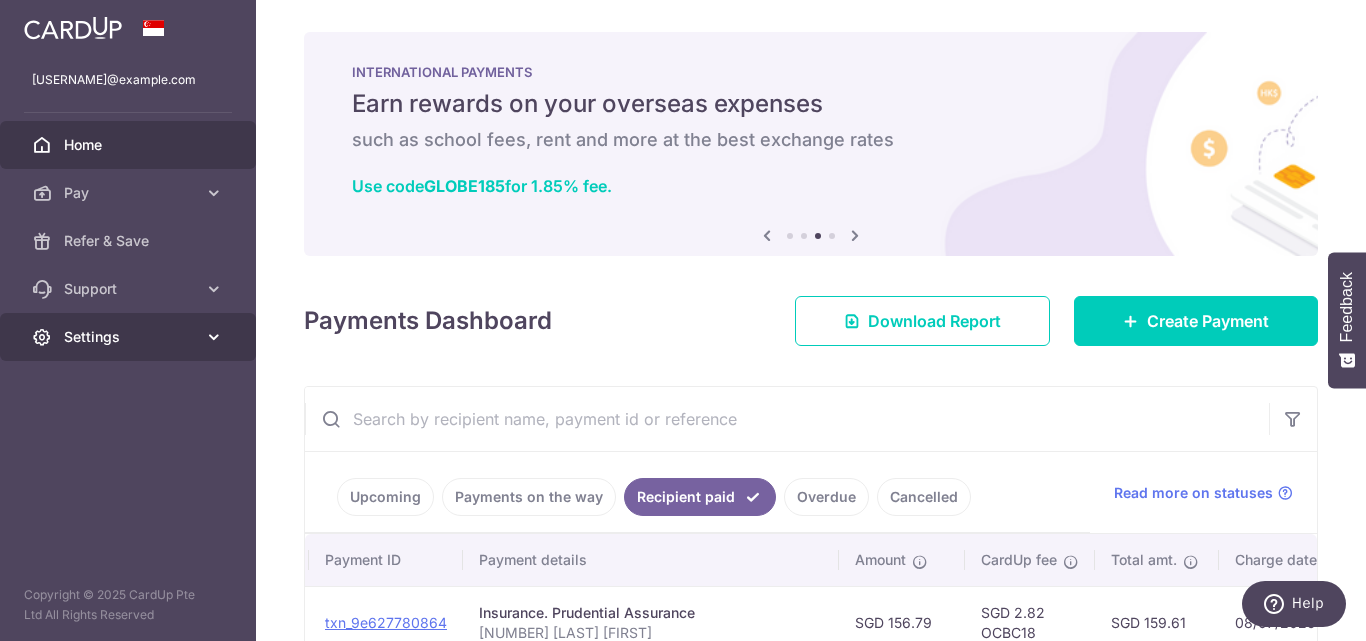 click on "Settings" at bounding box center [130, 337] 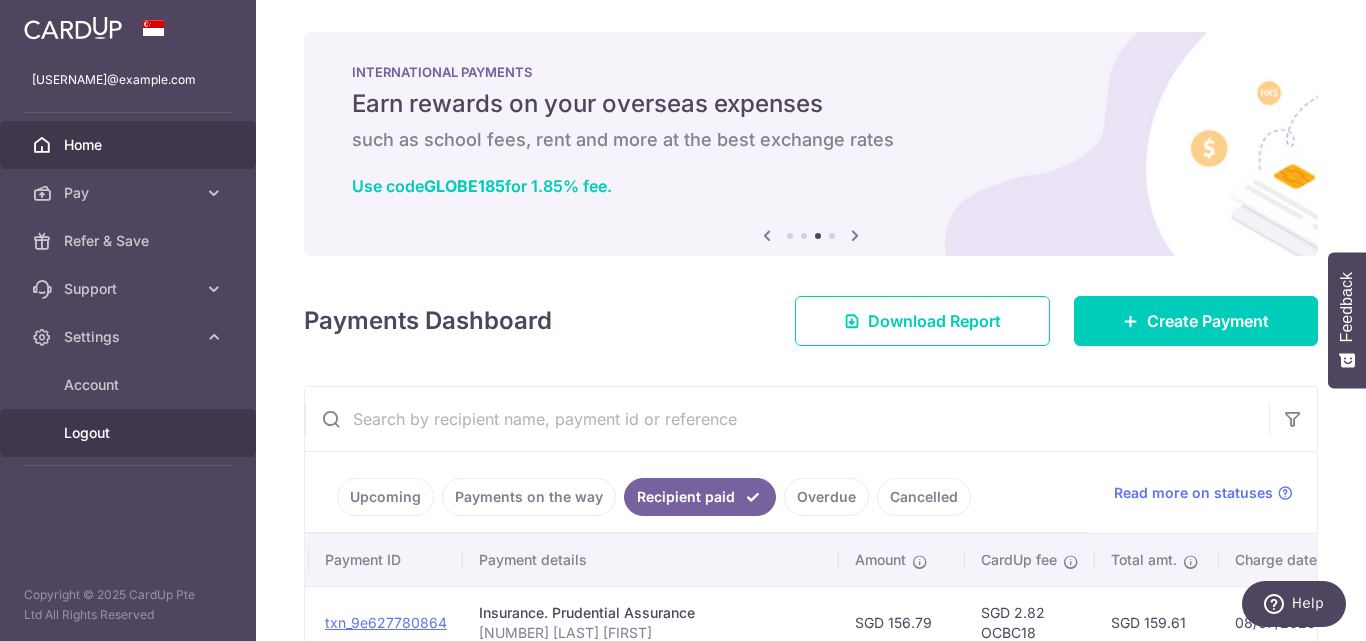 click on "Logout" at bounding box center [130, 433] 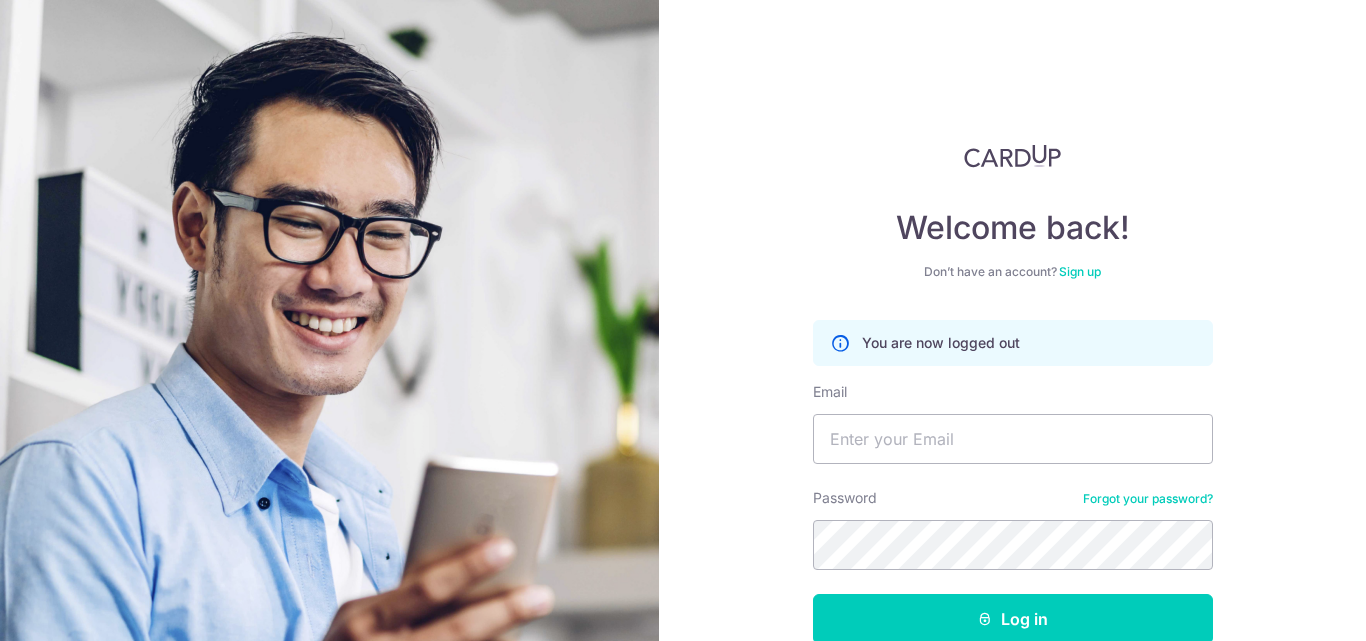 scroll, scrollTop: 0, scrollLeft: 0, axis: both 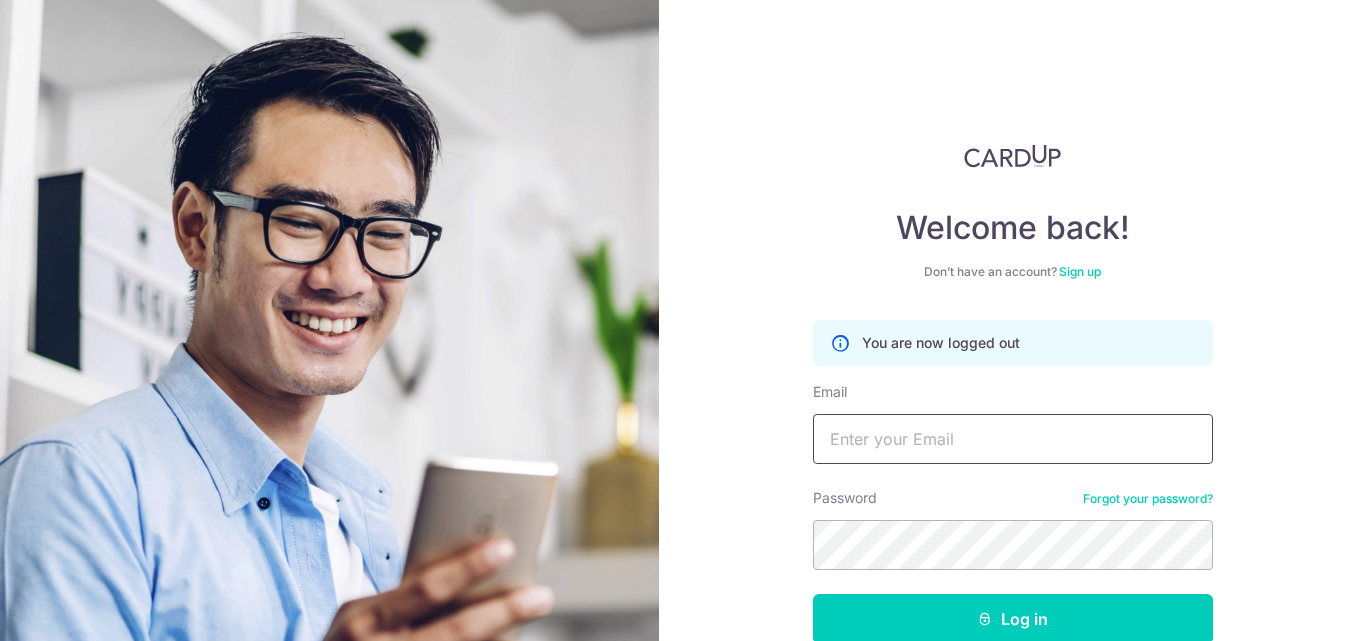 click on "Email" at bounding box center [1013, 439] 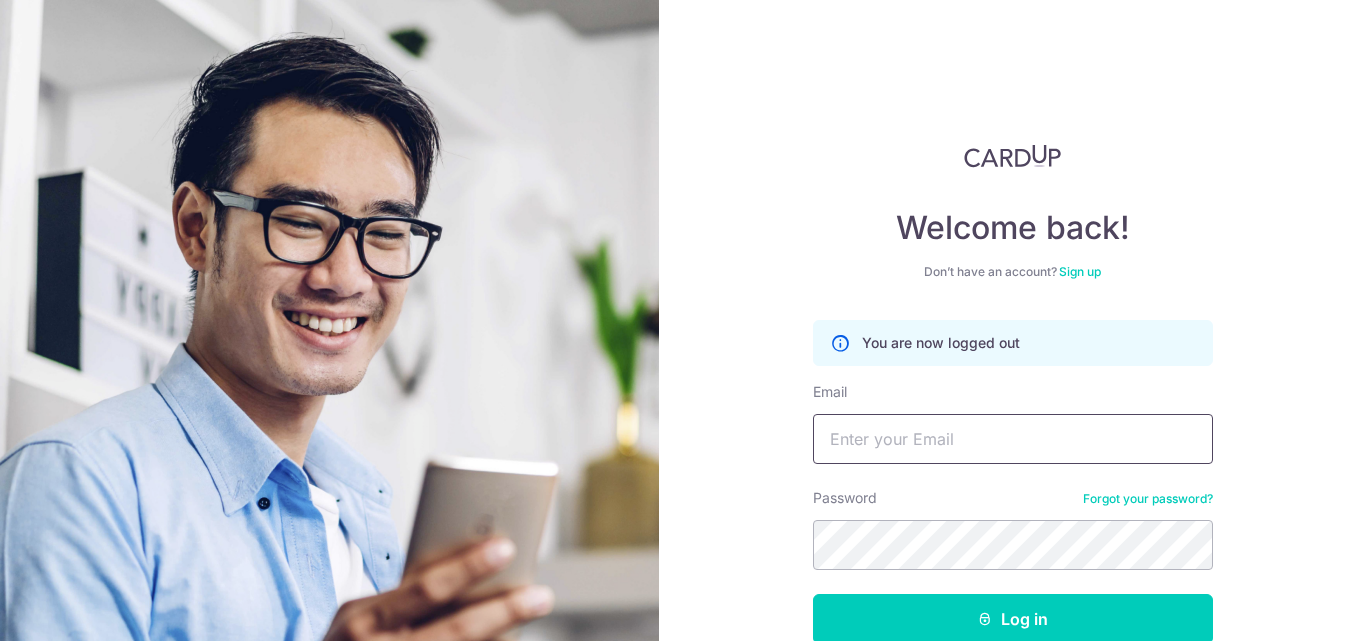 type on "[EMAIL]" 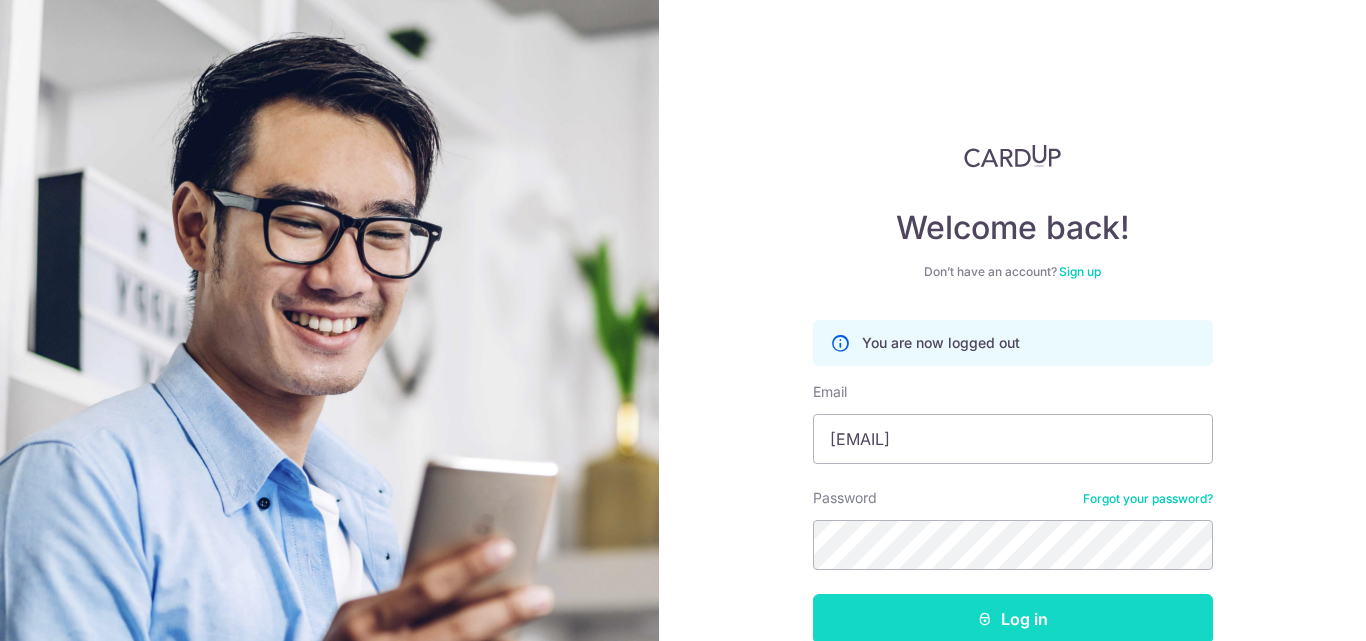 click at bounding box center [985, 619] 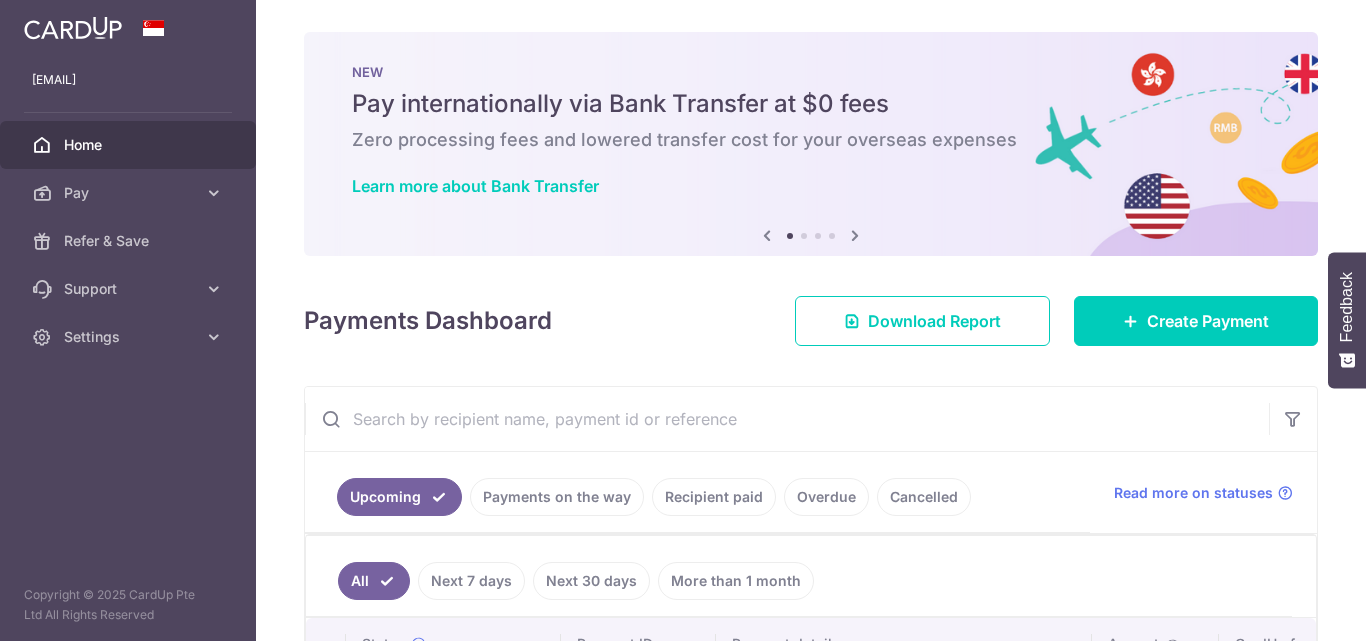 scroll, scrollTop: 0, scrollLeft: 0, axis: both 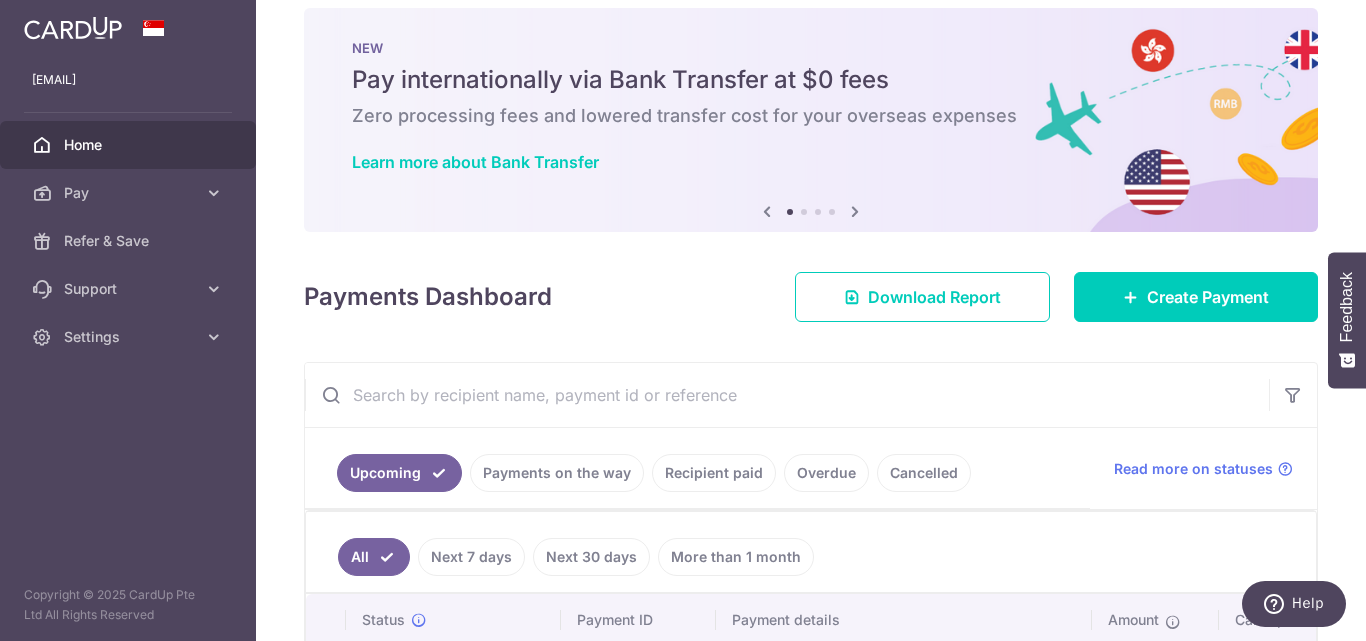 click at bounding box center (787, 395) 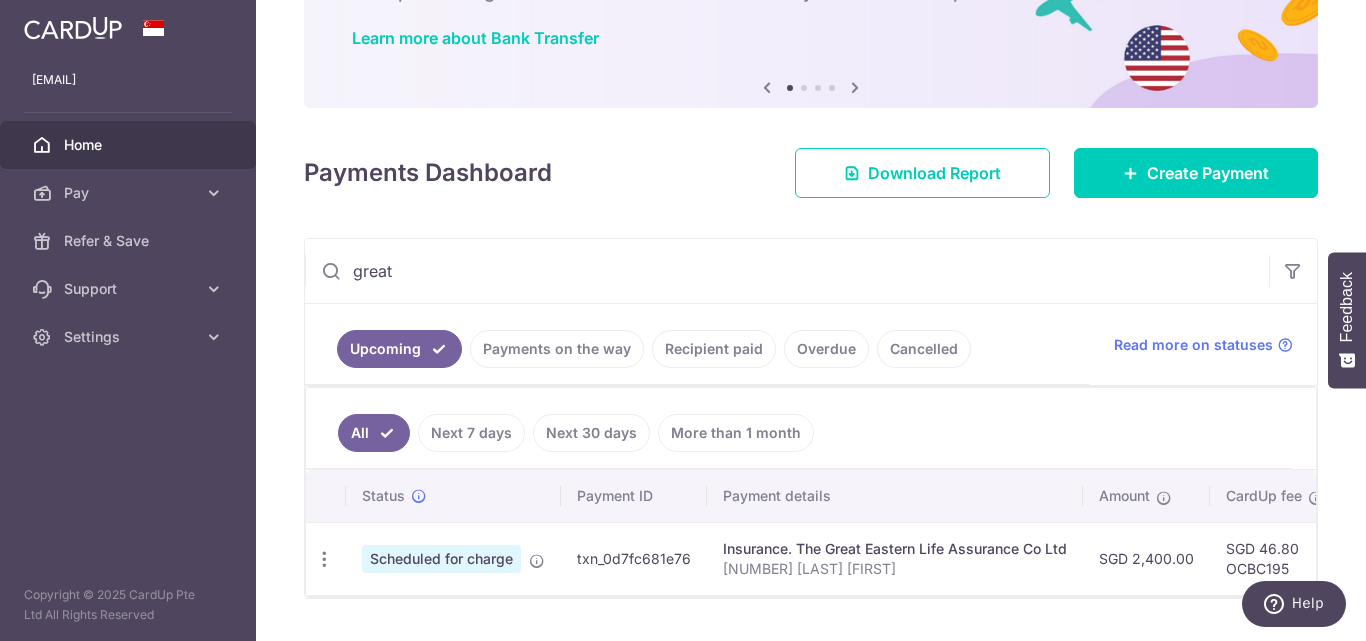 scroll, scrollTop: 210, scrollLeft: 0, axis: vertical 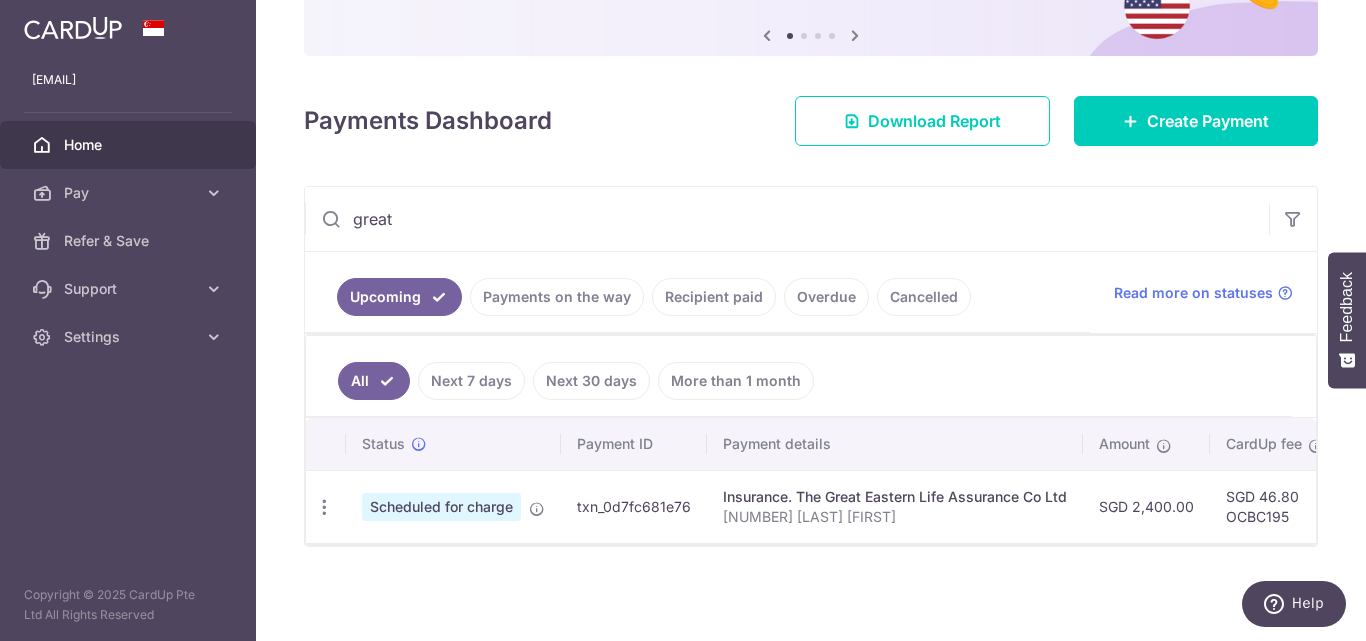 type on "great" 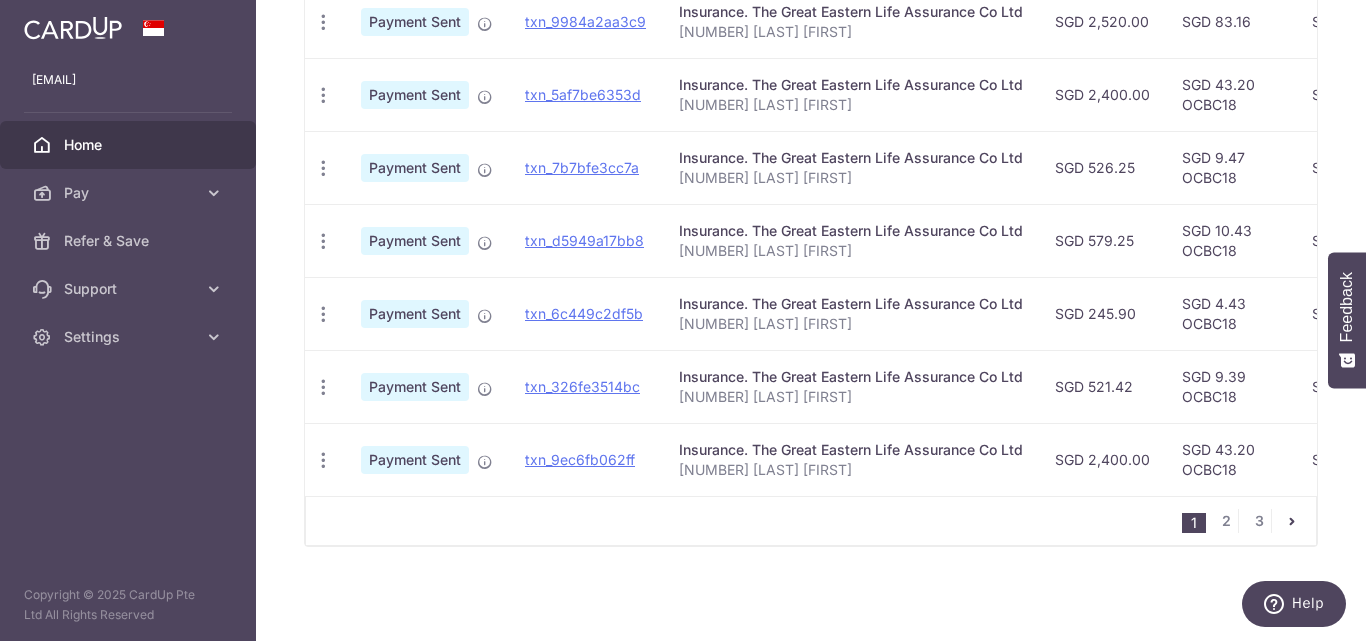 scroll, scrollTop: 830, scrollLeft: 0, axis: vertical 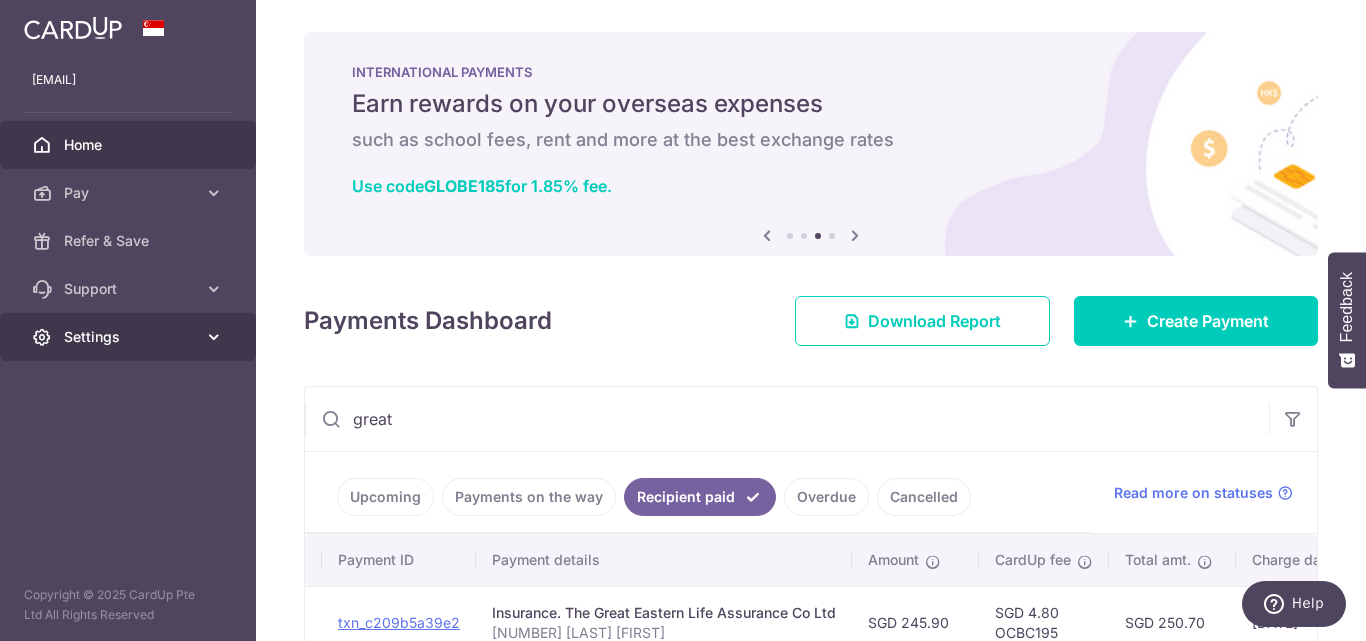 click on "Settings" at bounding box center (130, 337) 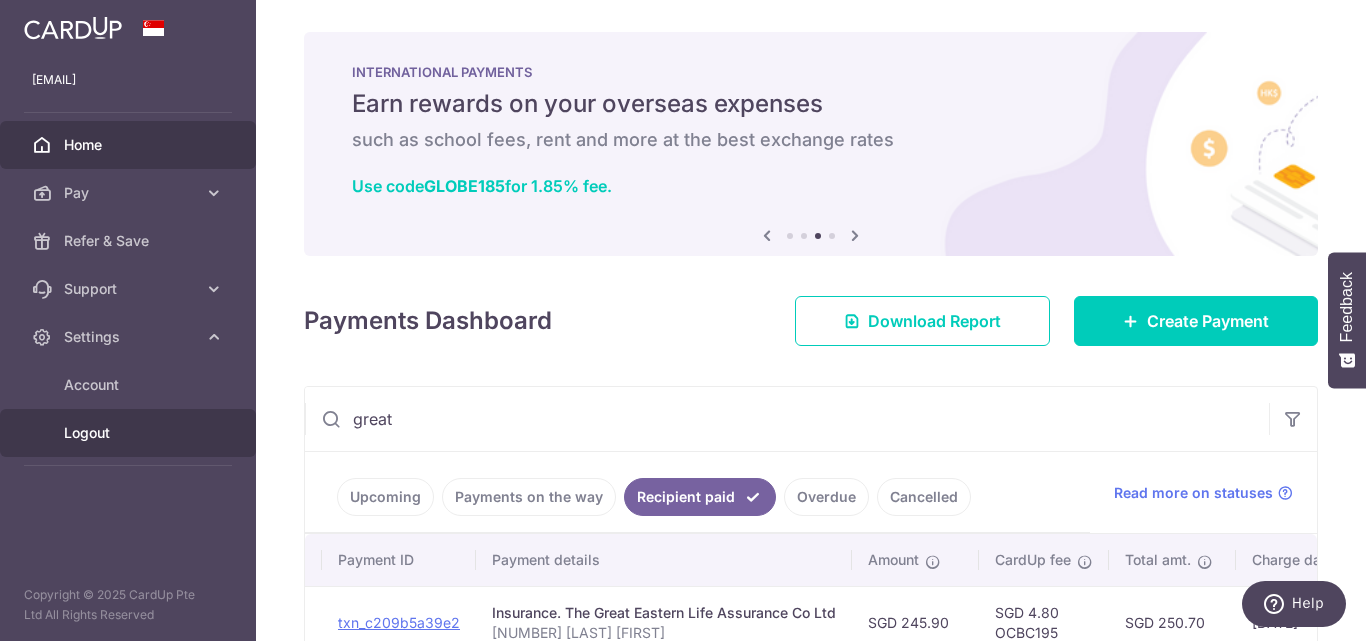 click on "Logout" at bounding box center [130, 433] 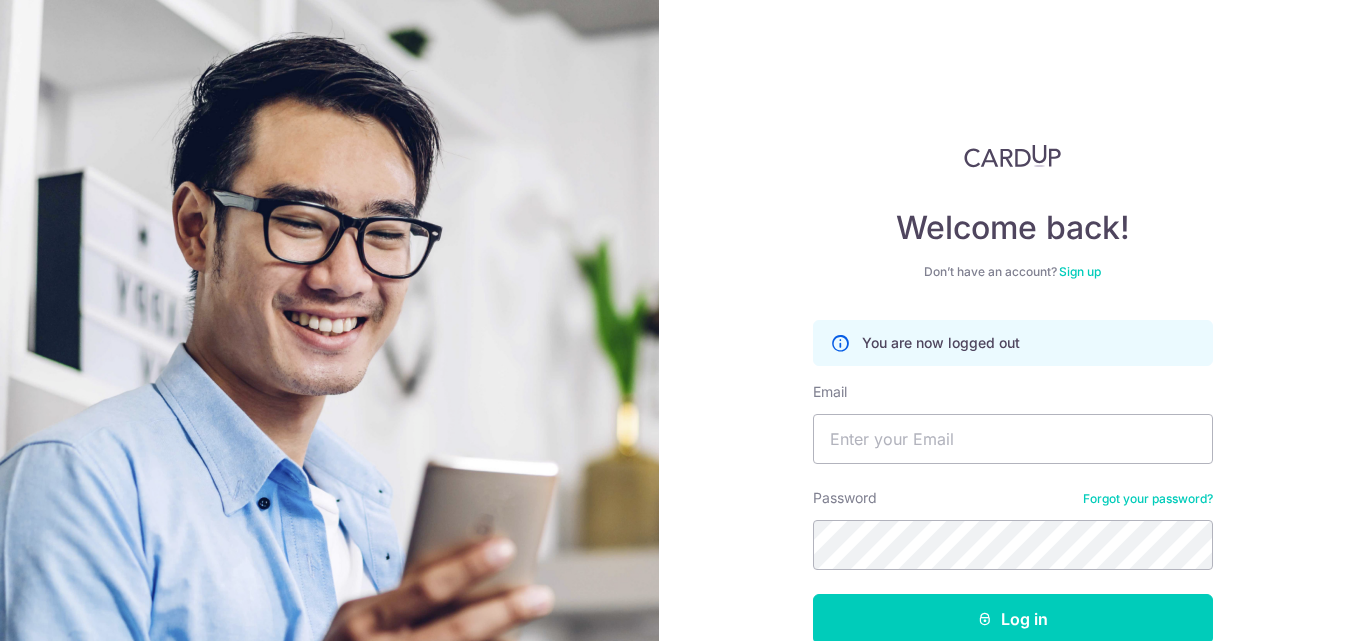 scroll, scrollTop: 0, scrollLeft: 0, axis: both 